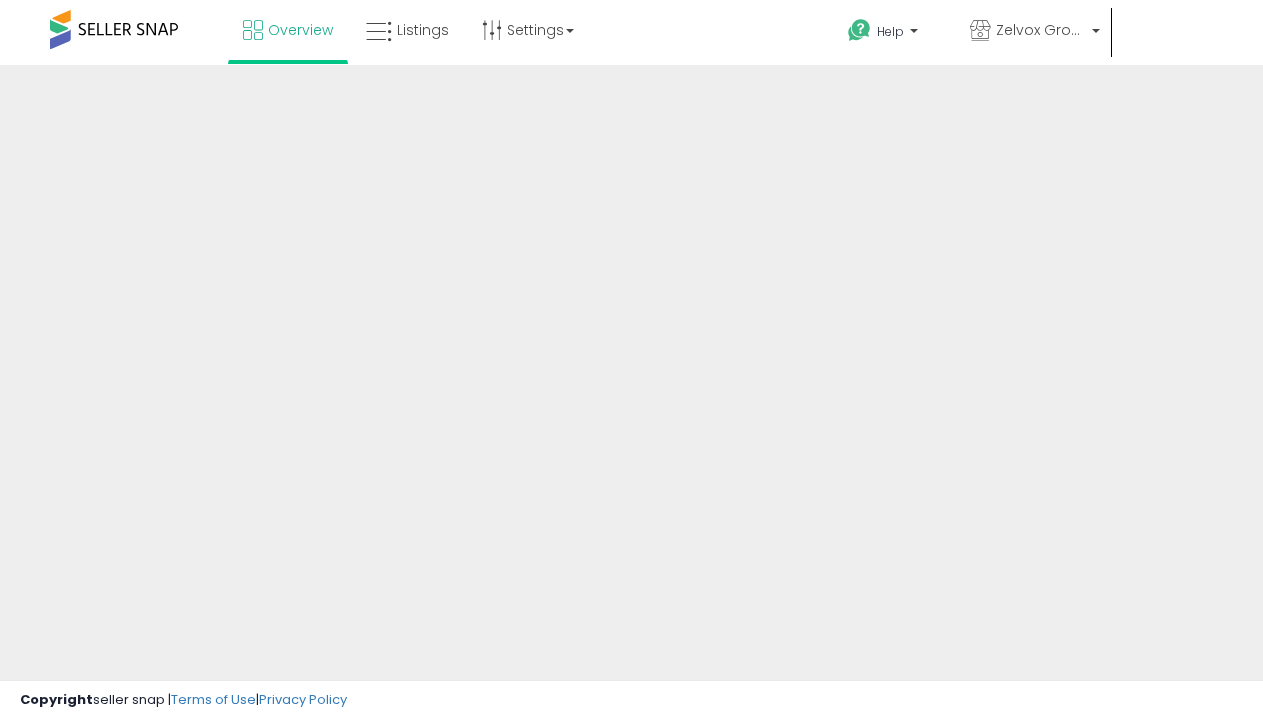 scroll, scrollTop: 0, scrollLeft: 0, axis: both 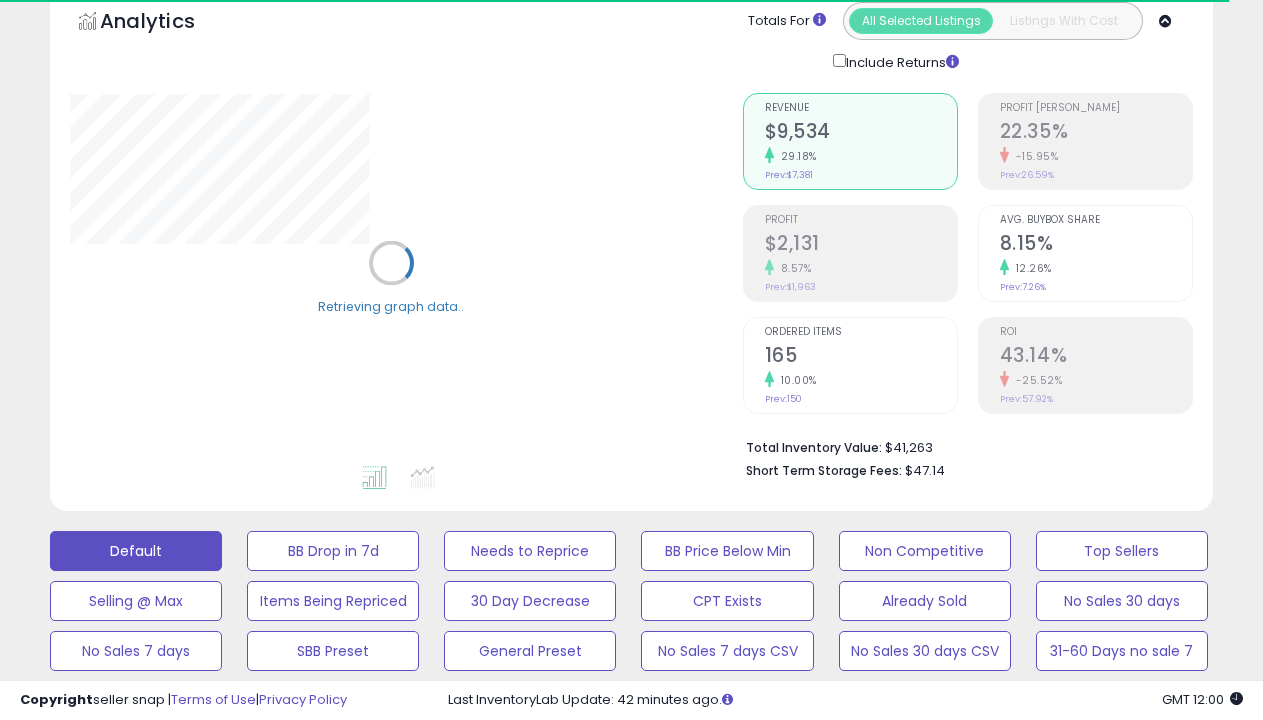 click on "BB is Suppressed" at bounding box center (333, 551) 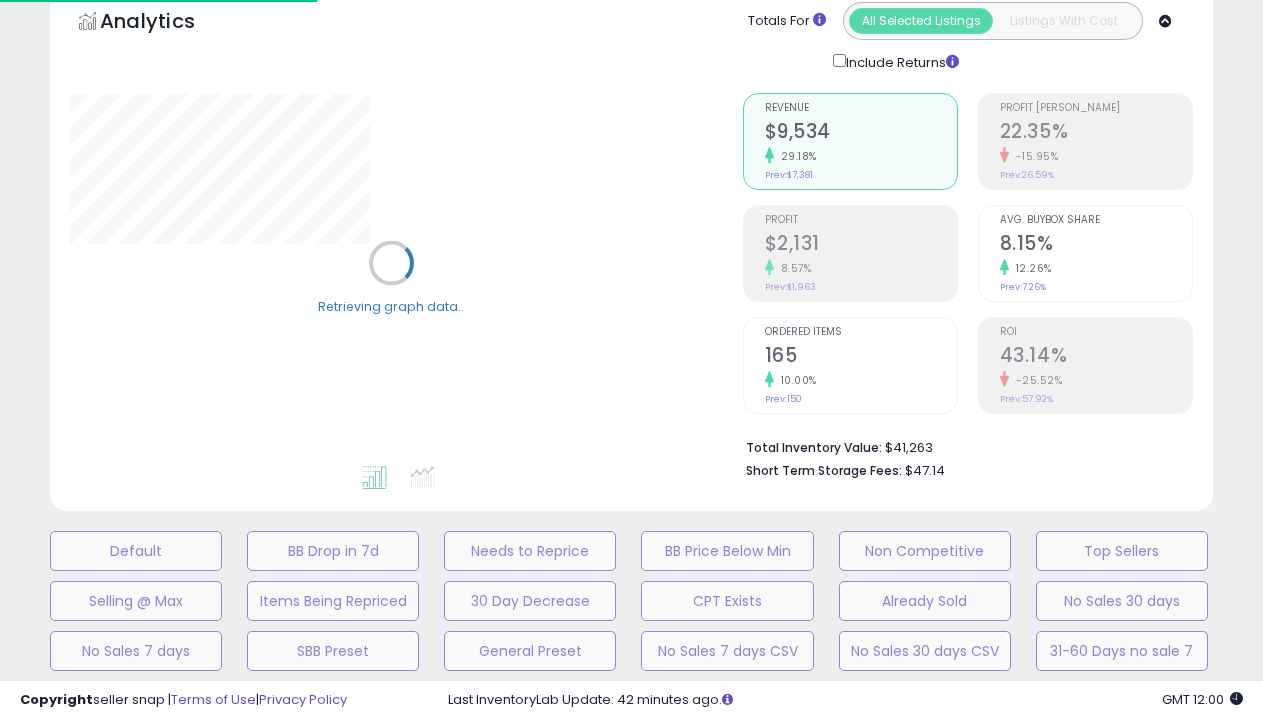 scroll, scrollTop: 439, scrollLeft: 0, axis: vertical 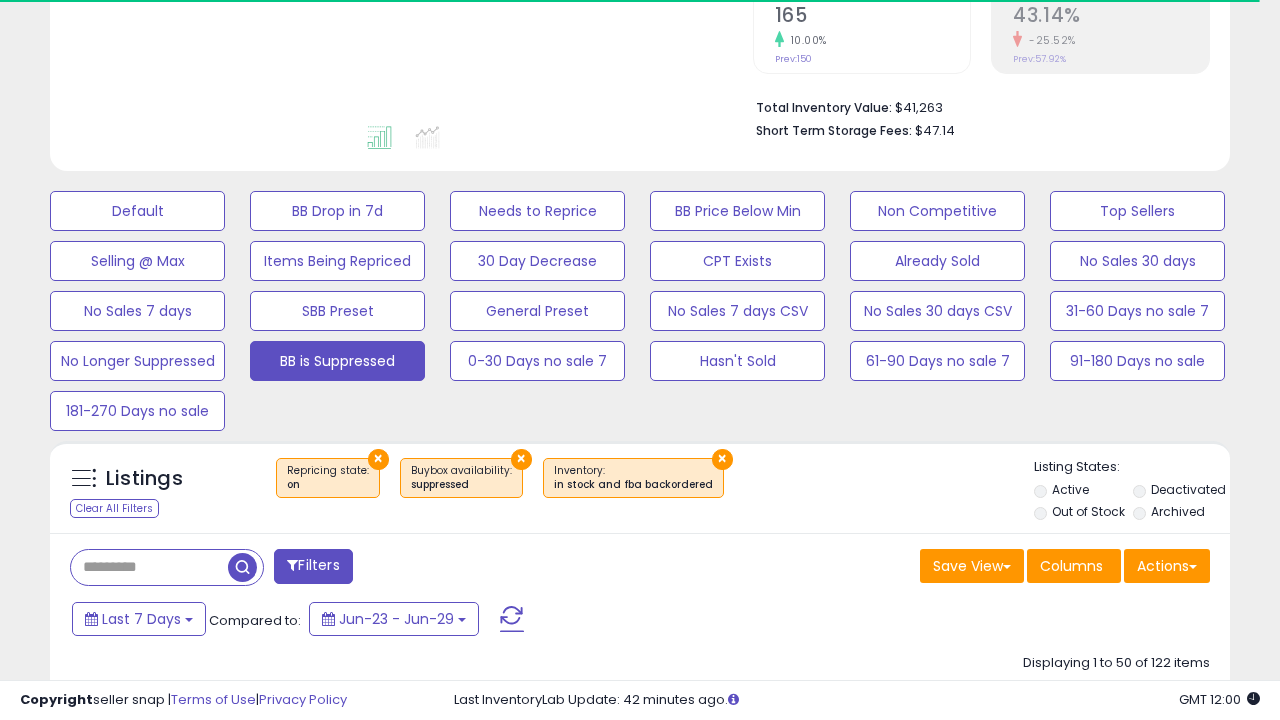 select on "**" 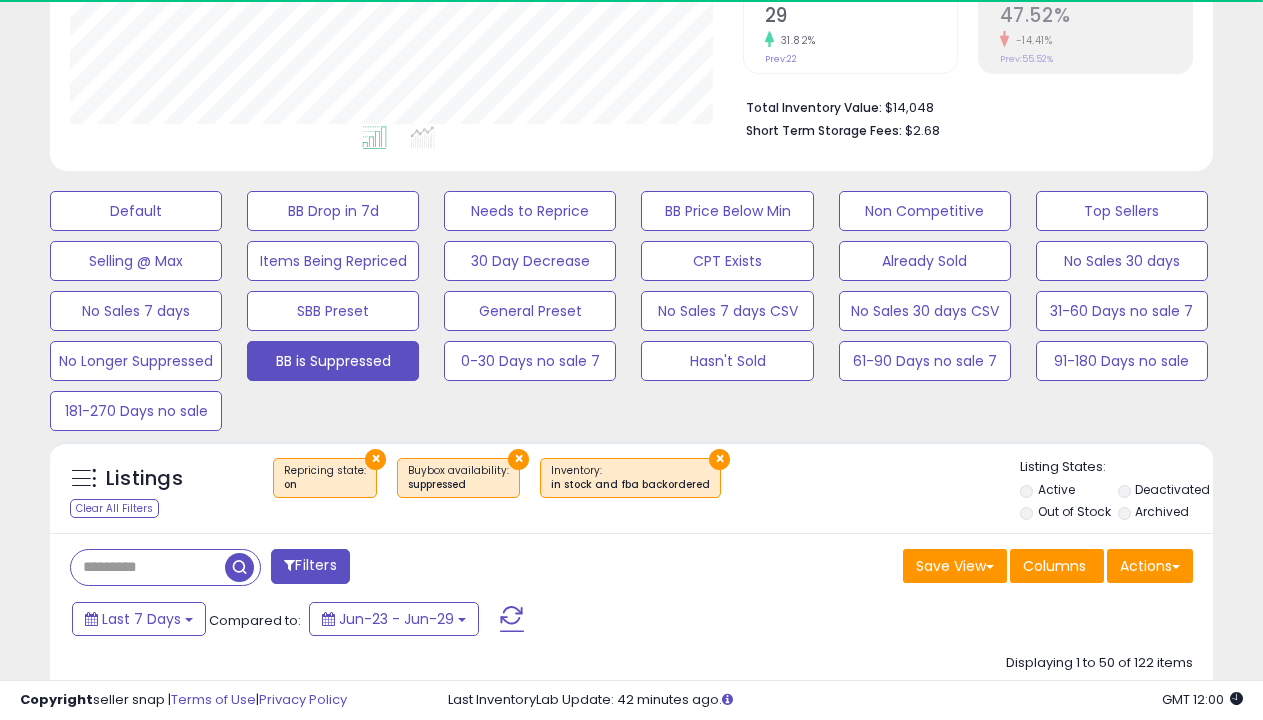 scroll, scrollTop: 999590, scrollLeft: 999327, axis: both 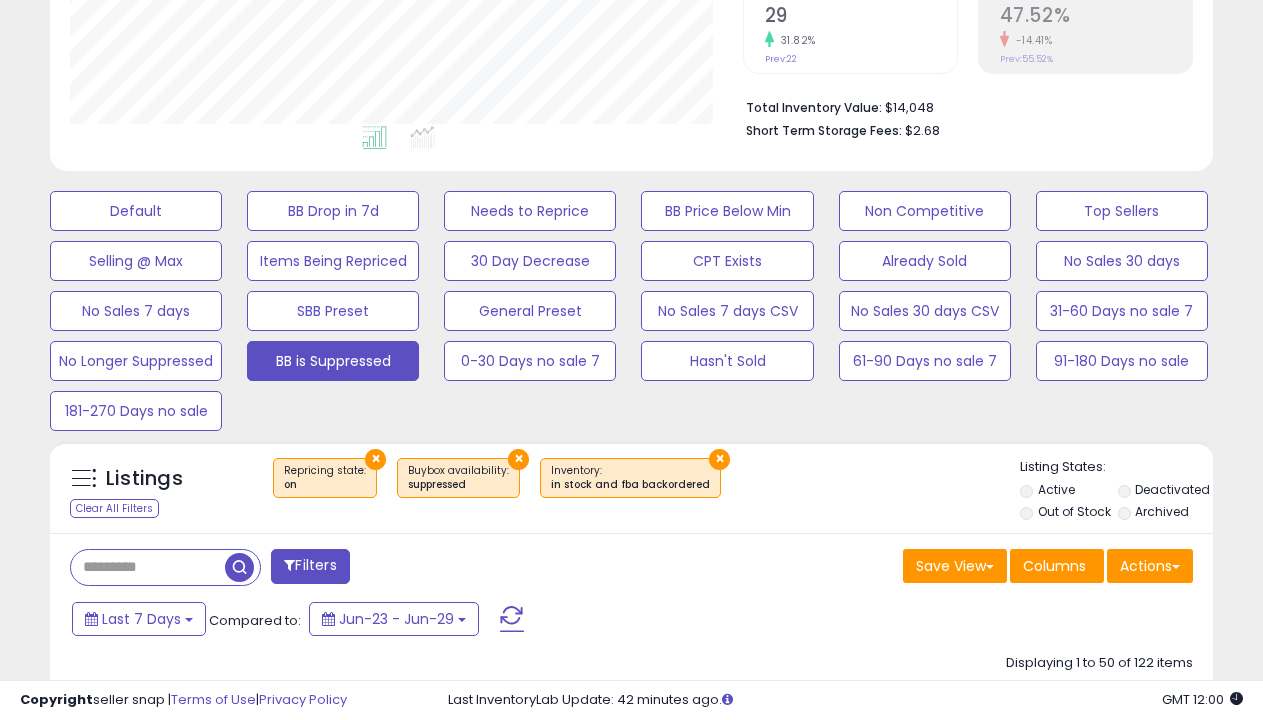 click on "›" at bounding box center (1143, 8602) 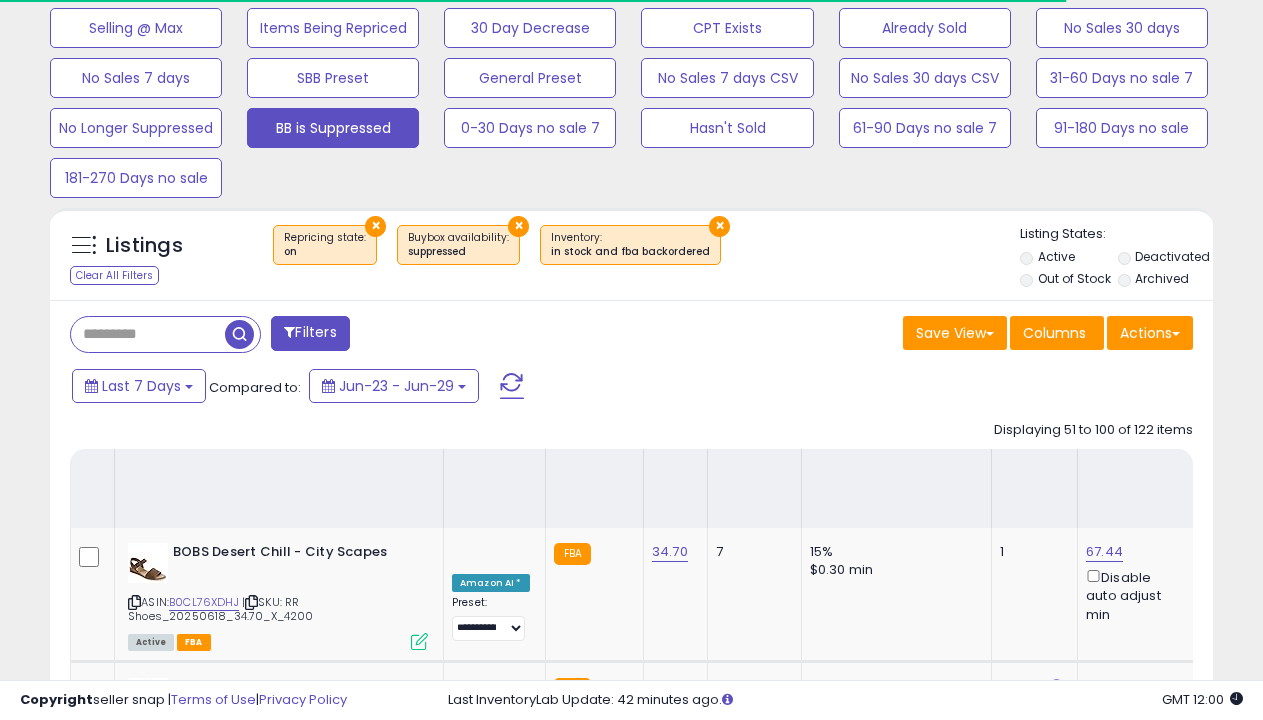 scroll, scrollTop: 8169, scrollLeft: 0, axis: vertical 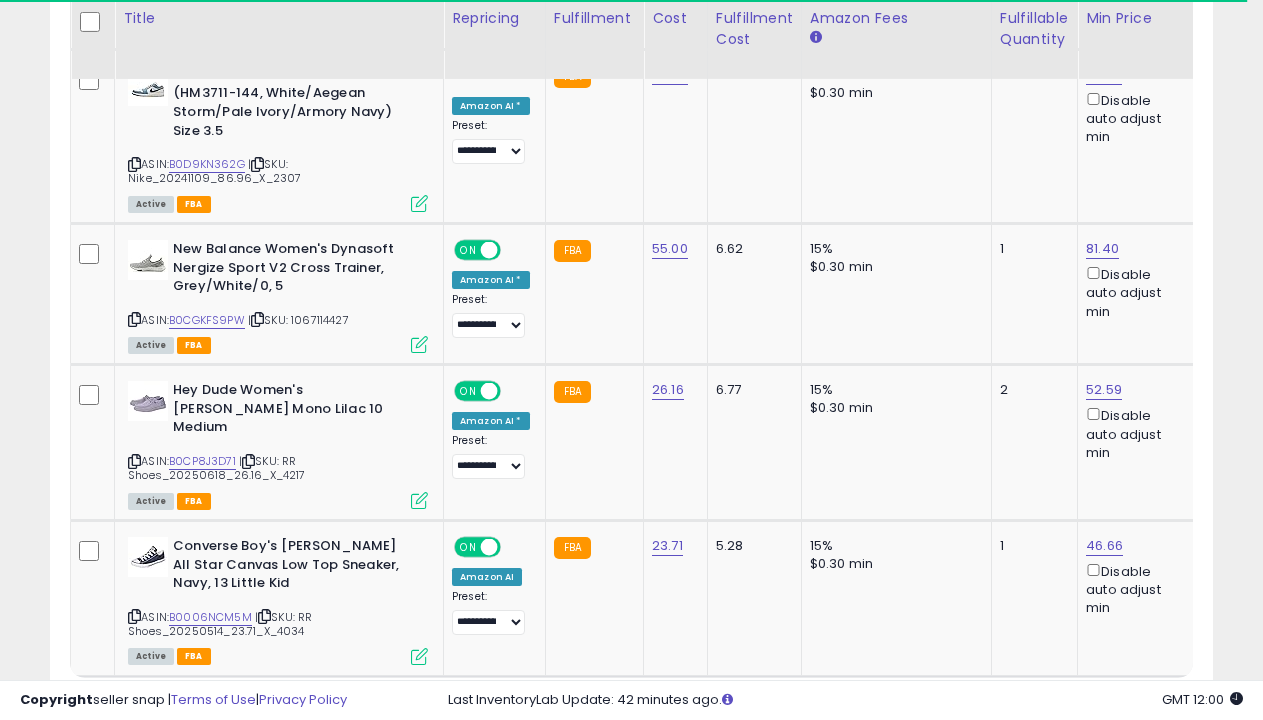 click on "›" at bounding box center [1143, 715] 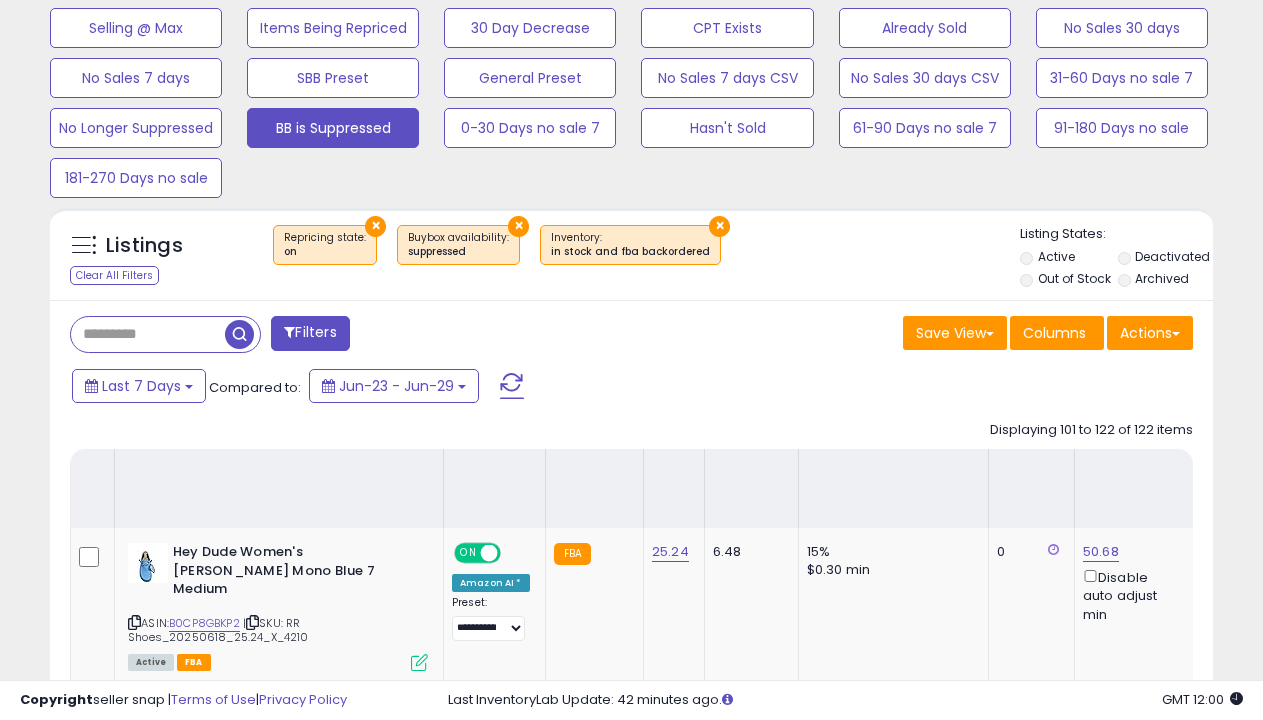 scroll, scrollTop: 3930, scrollLeft: 0, axis: vertical 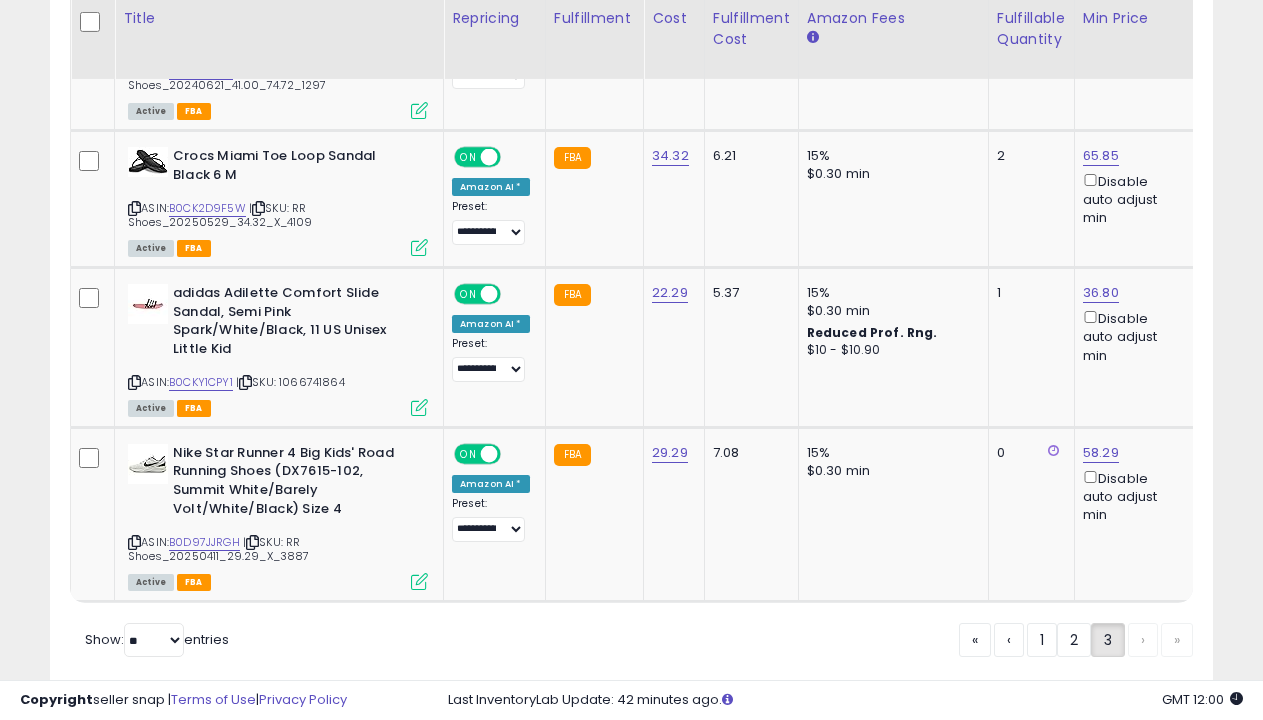 click on "No Longer Suppressed" at bounding box center (136, -3280) 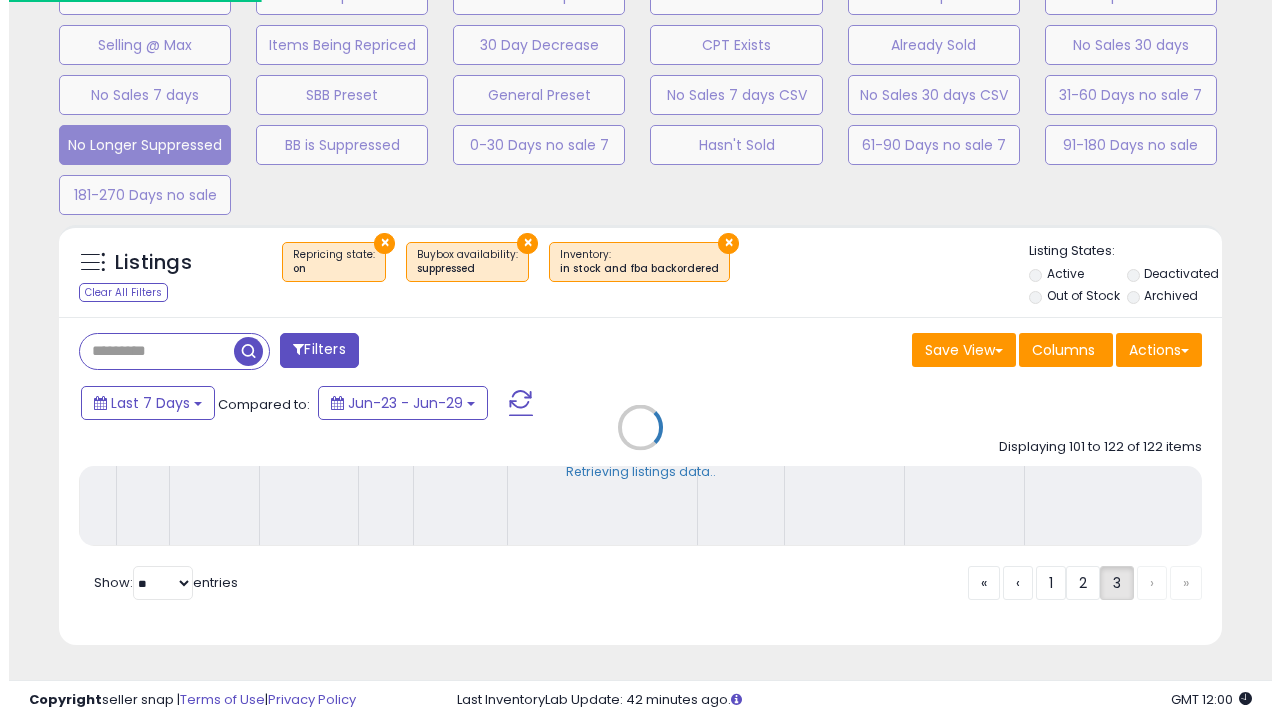 scroll, scrollTop: 439, scrollLeft: 0, axis: vertical 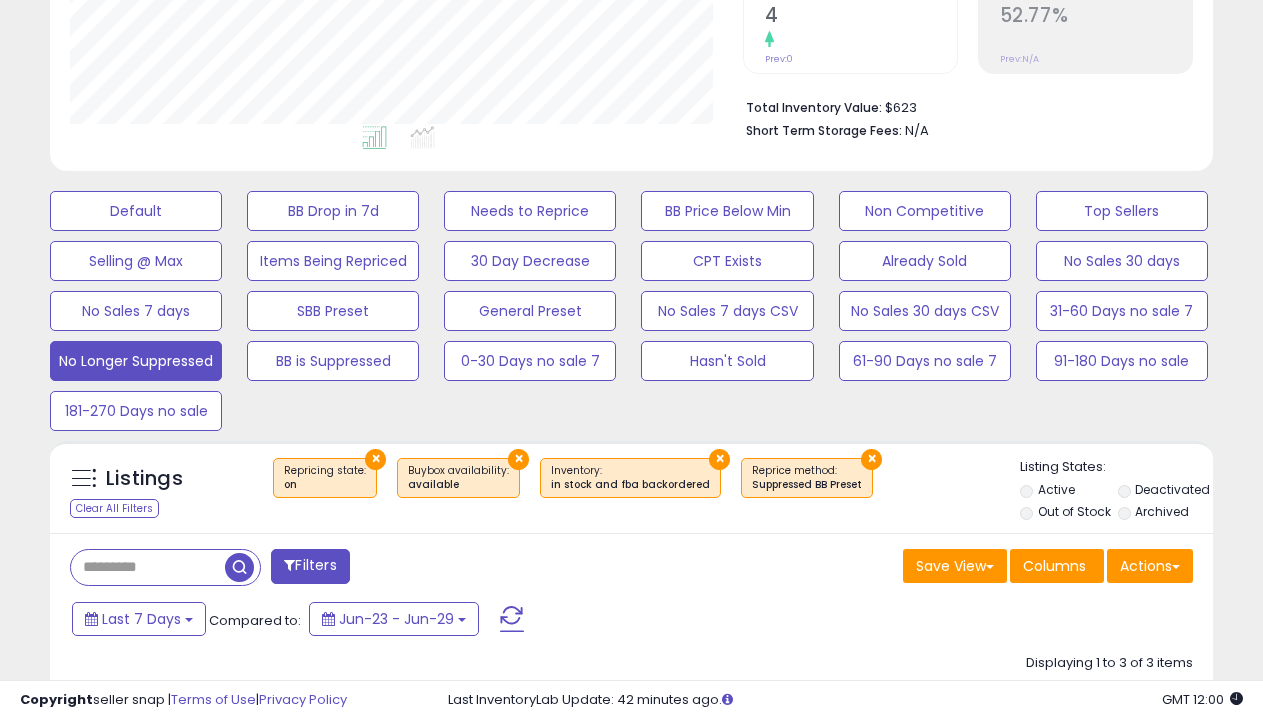 select on "**********" 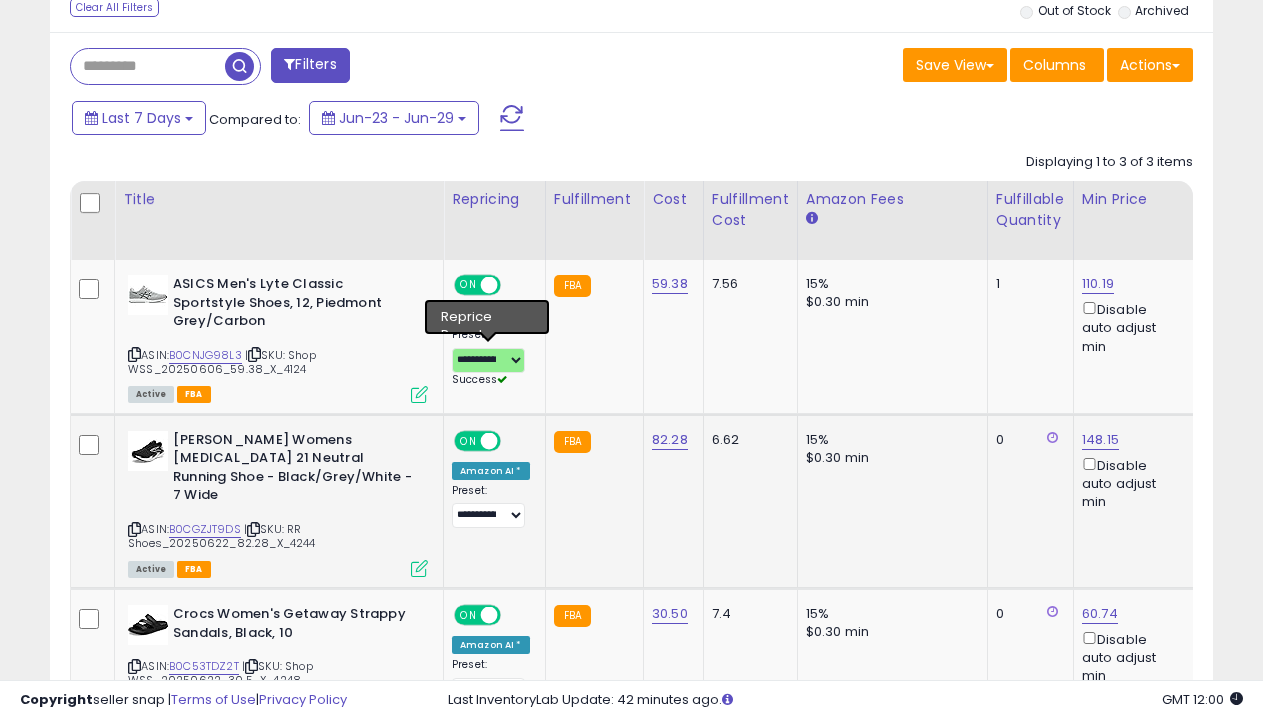 select on "**********" 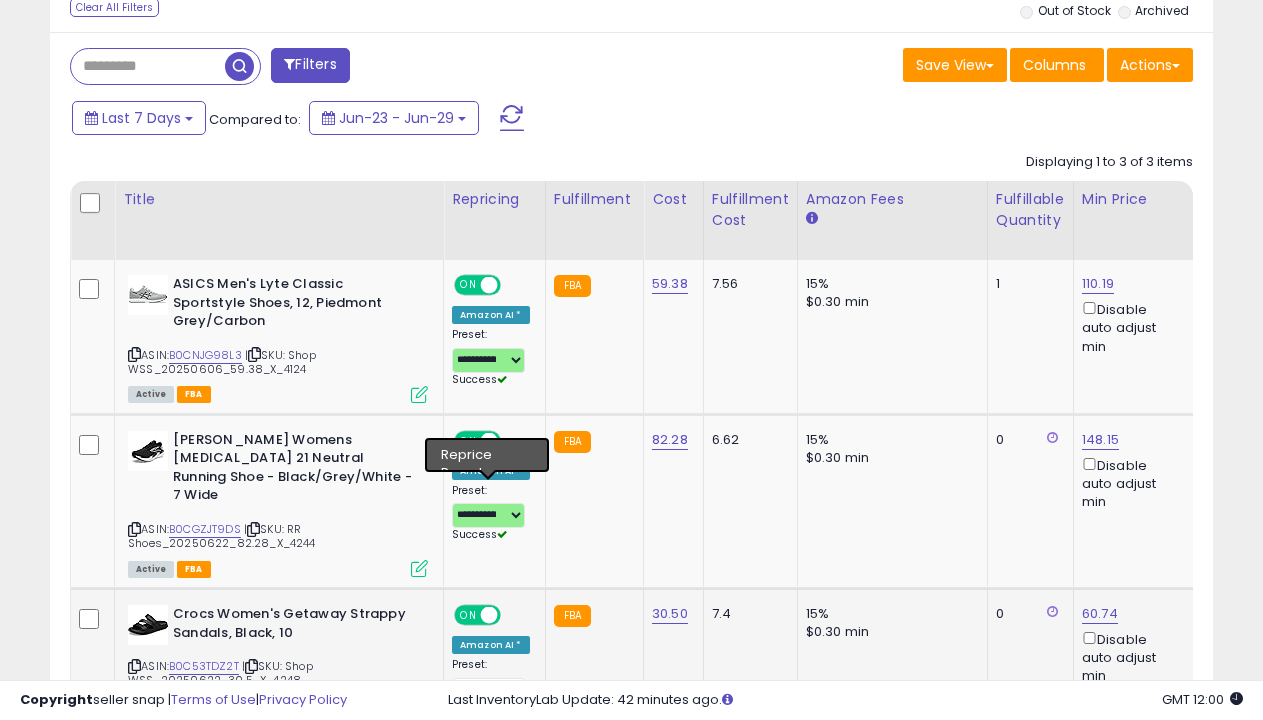 select on "**********" 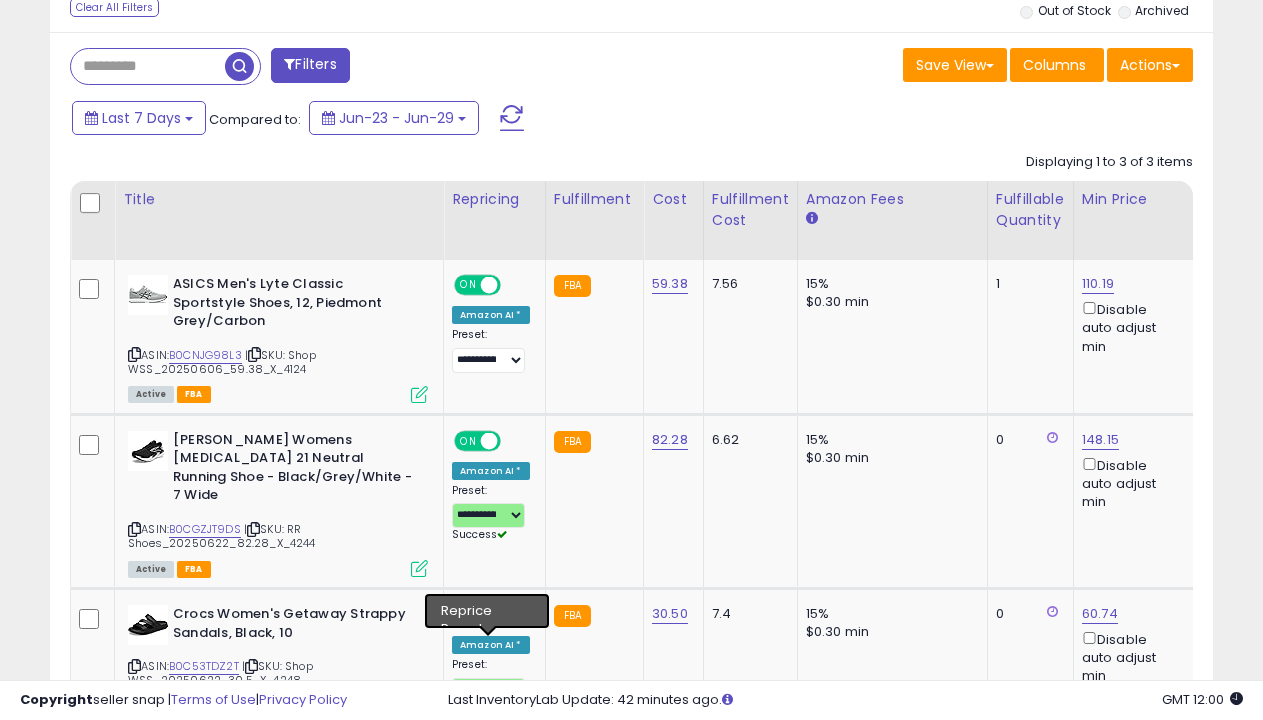 click on "Non Competitive" at bounding box center (136, -290) 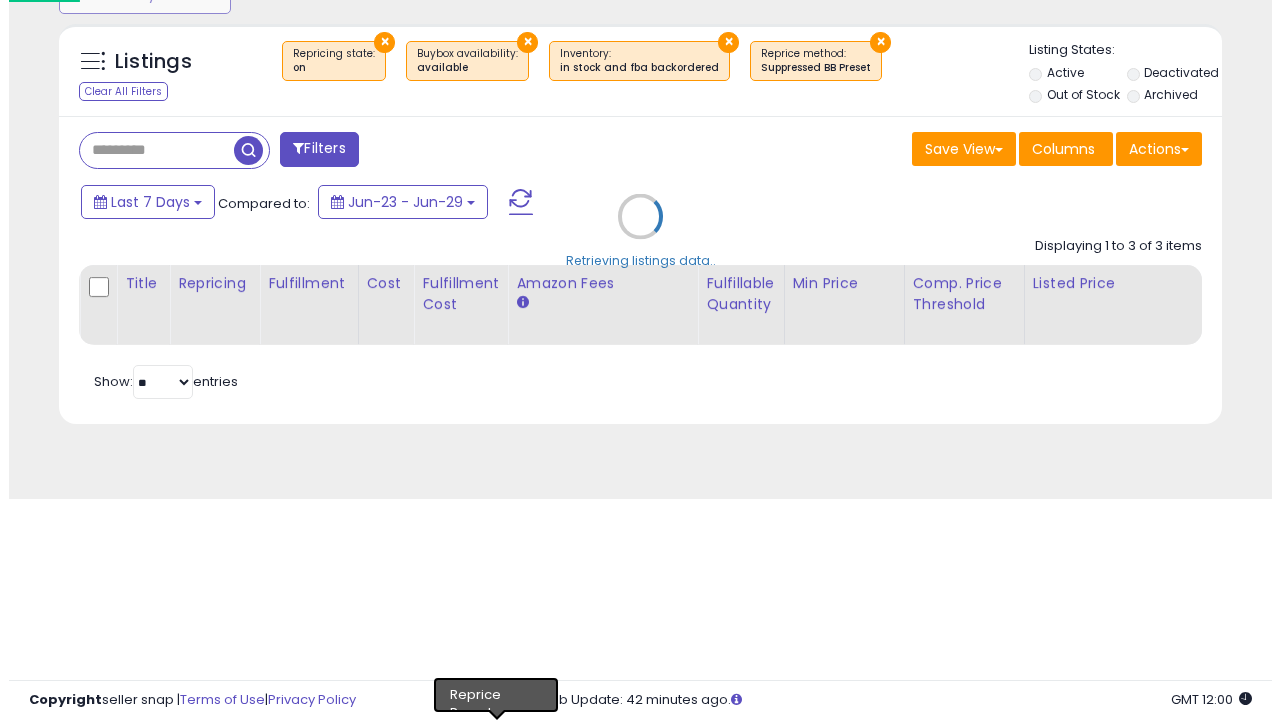 scroll, scrollTop: 289, scrollLeft: 0, axis: vertical 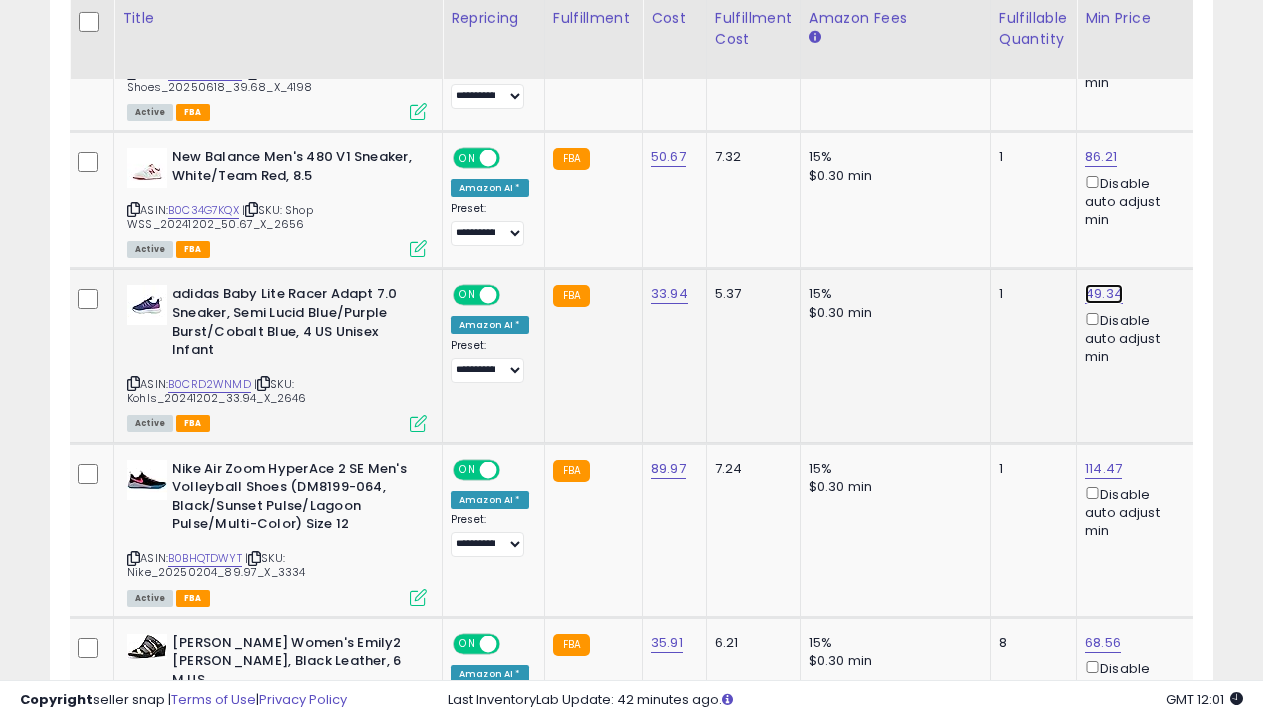 click on "49.34" at bounding box center (1105, -154) 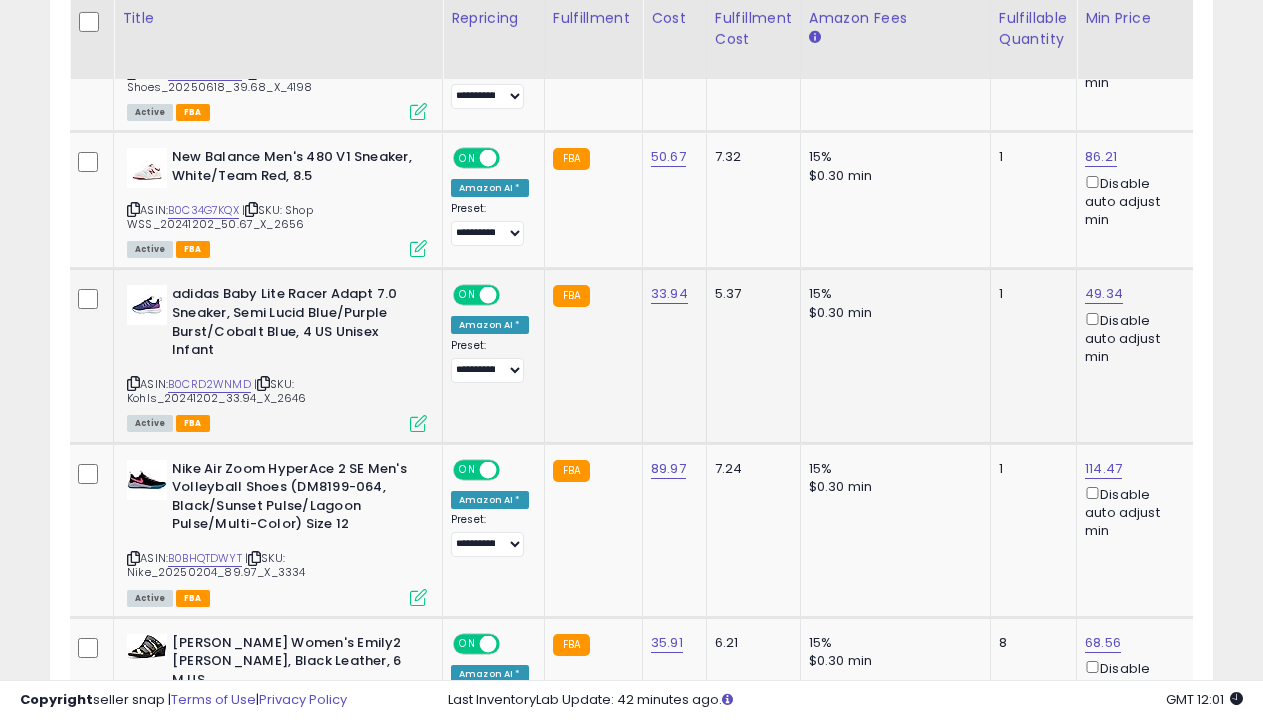 scroll, scrollTop: 0, scrollLeft: 99, axis: horizontal 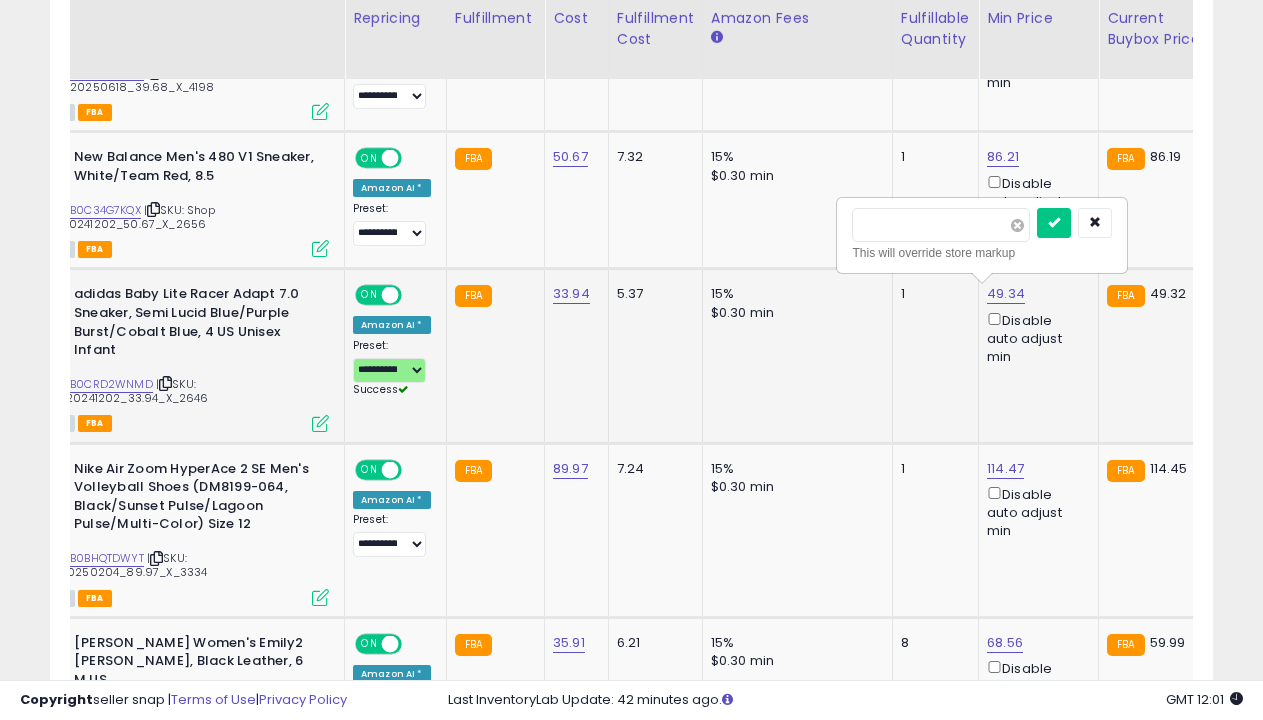 click at bounding box center (1017, 225) 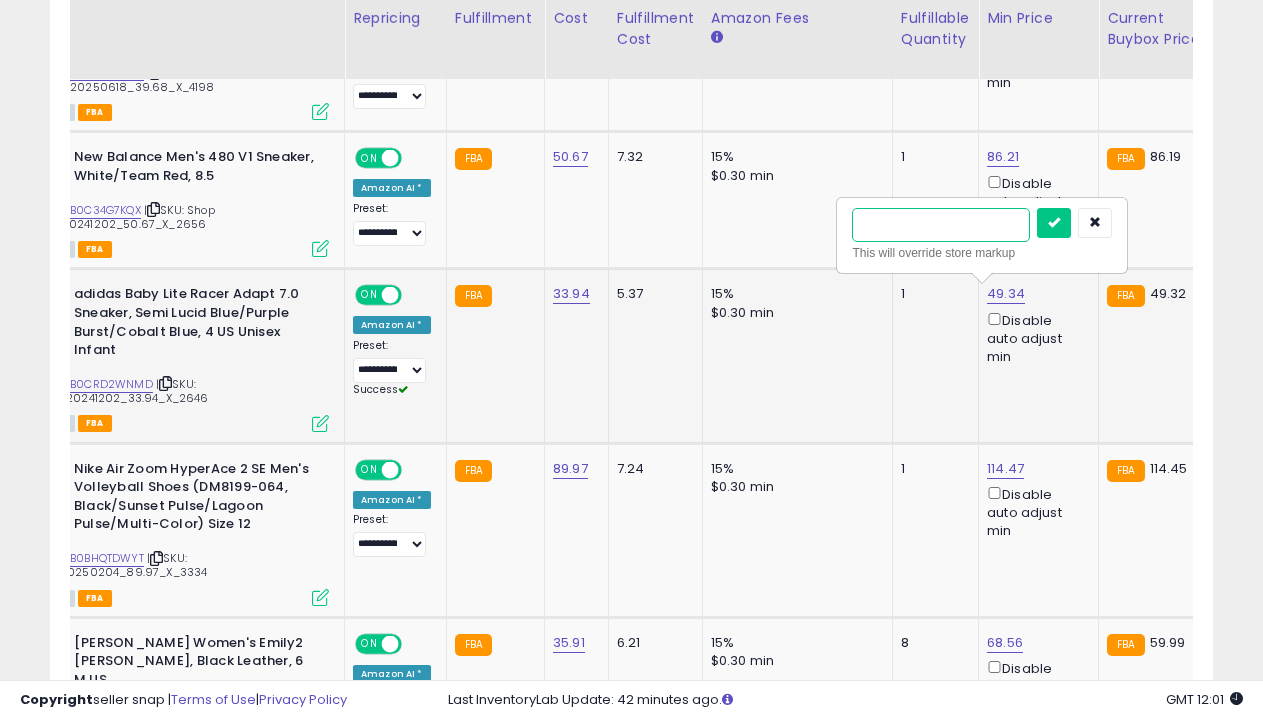 type on "*****" 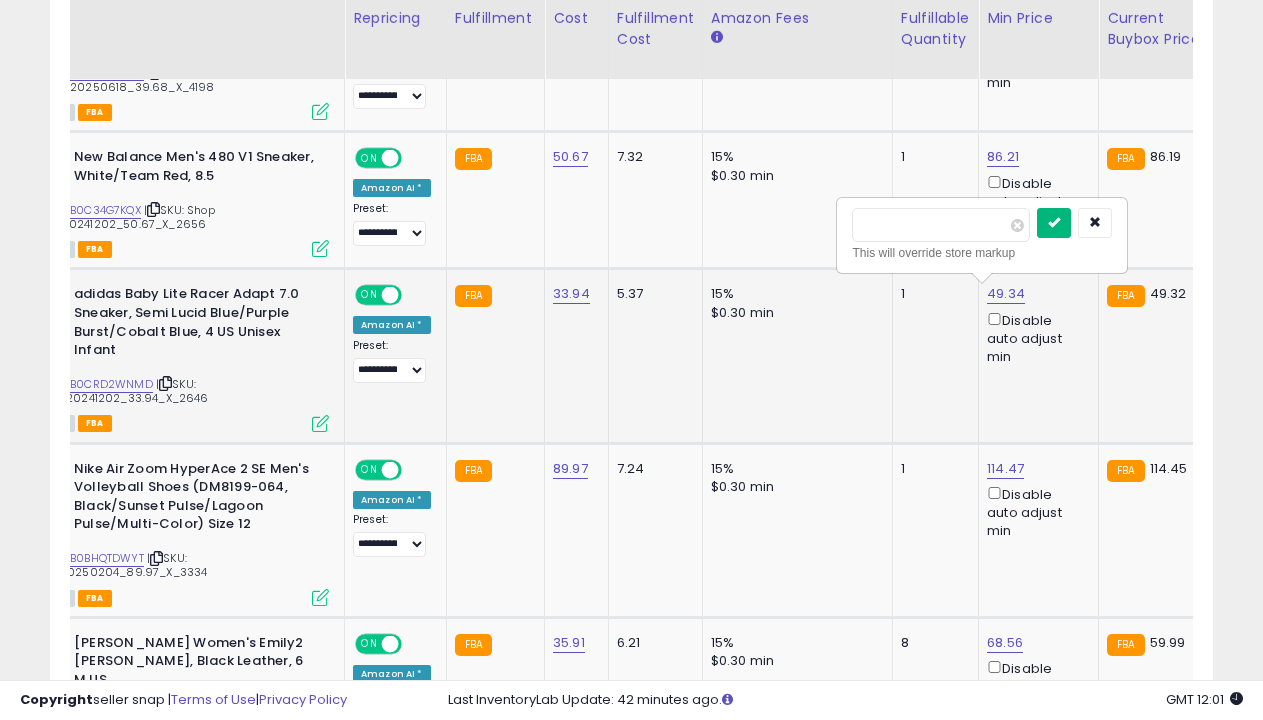 click at bounding box center (1054, 222) 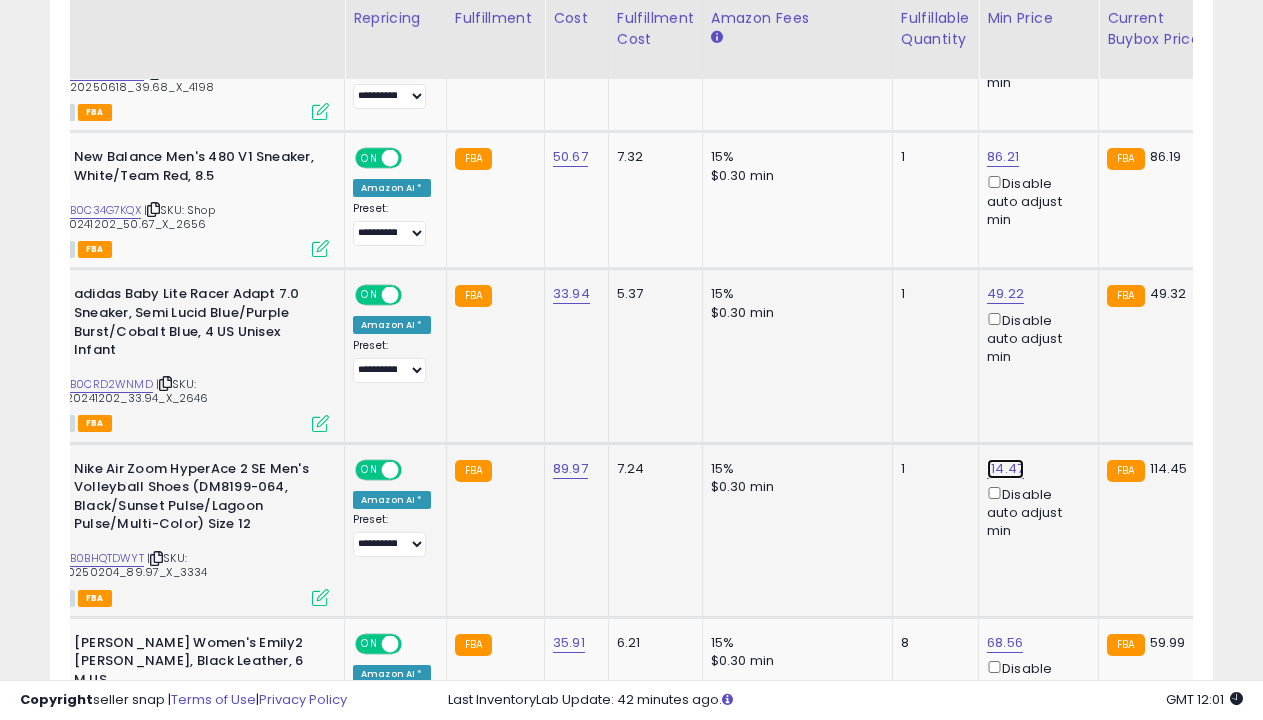 click on "114.47" at bounding box center [1007, -154] 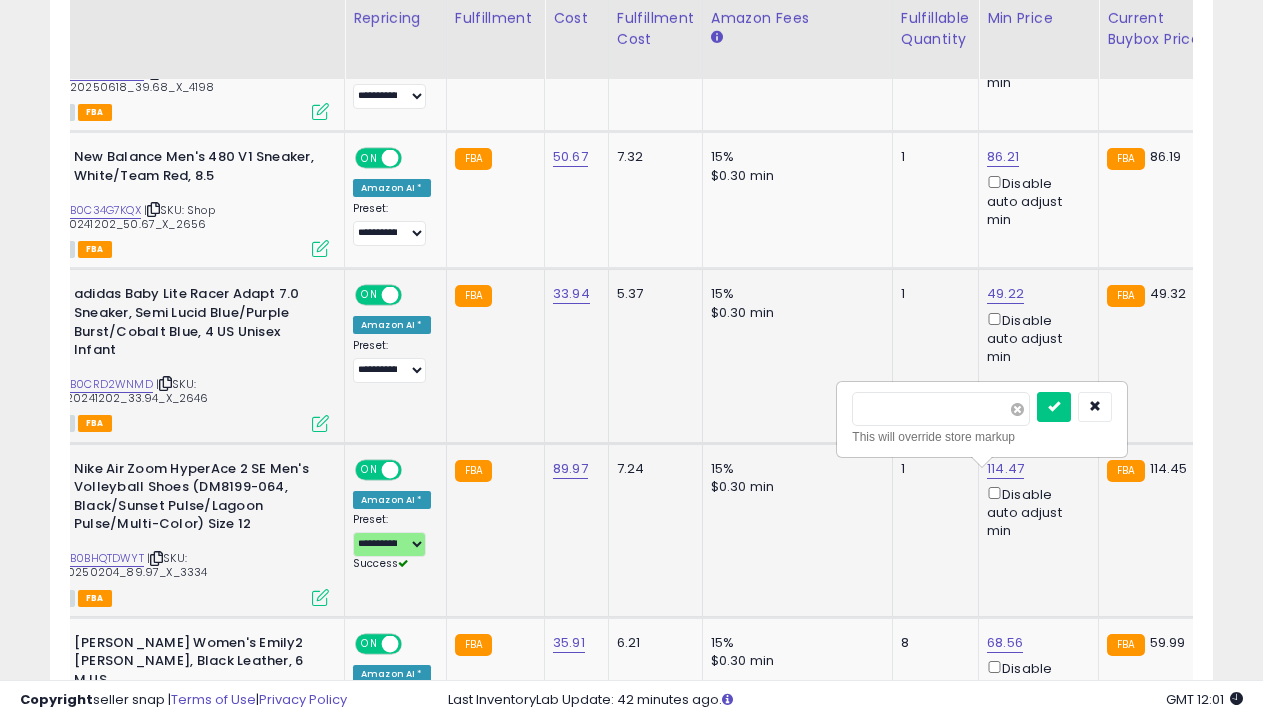 click at bounding box center (1017, 409) 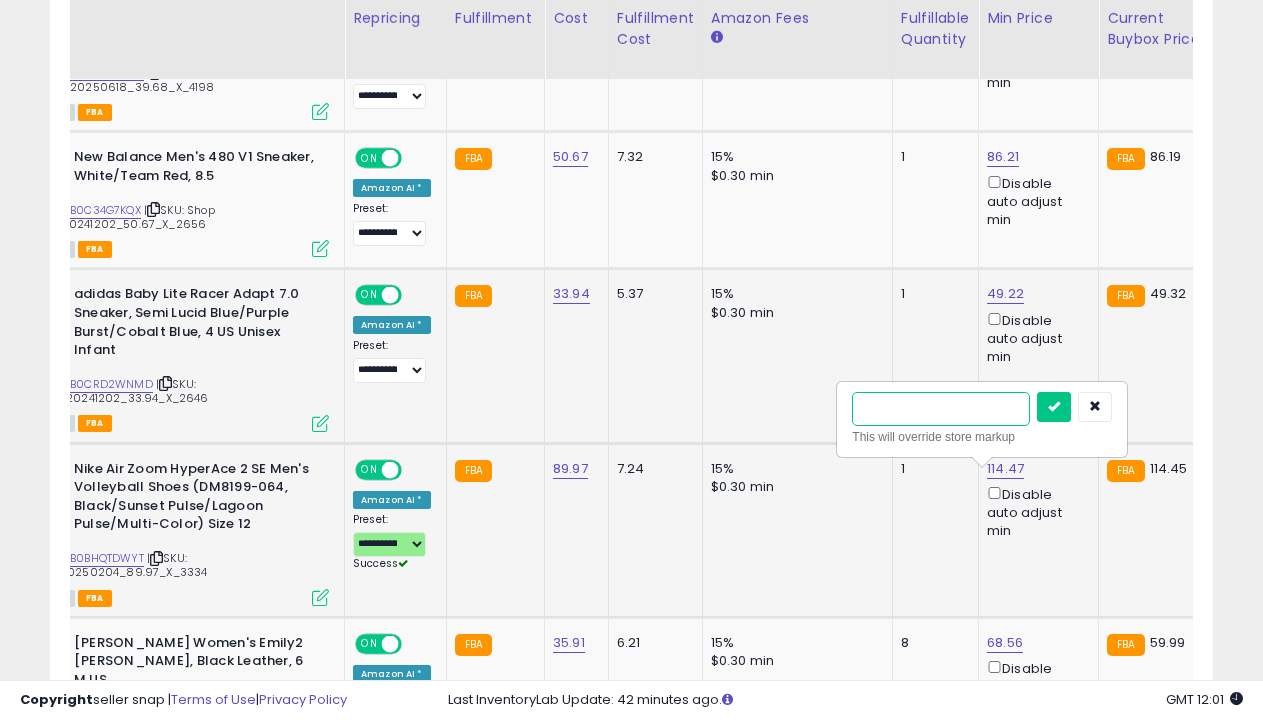 type on "******" 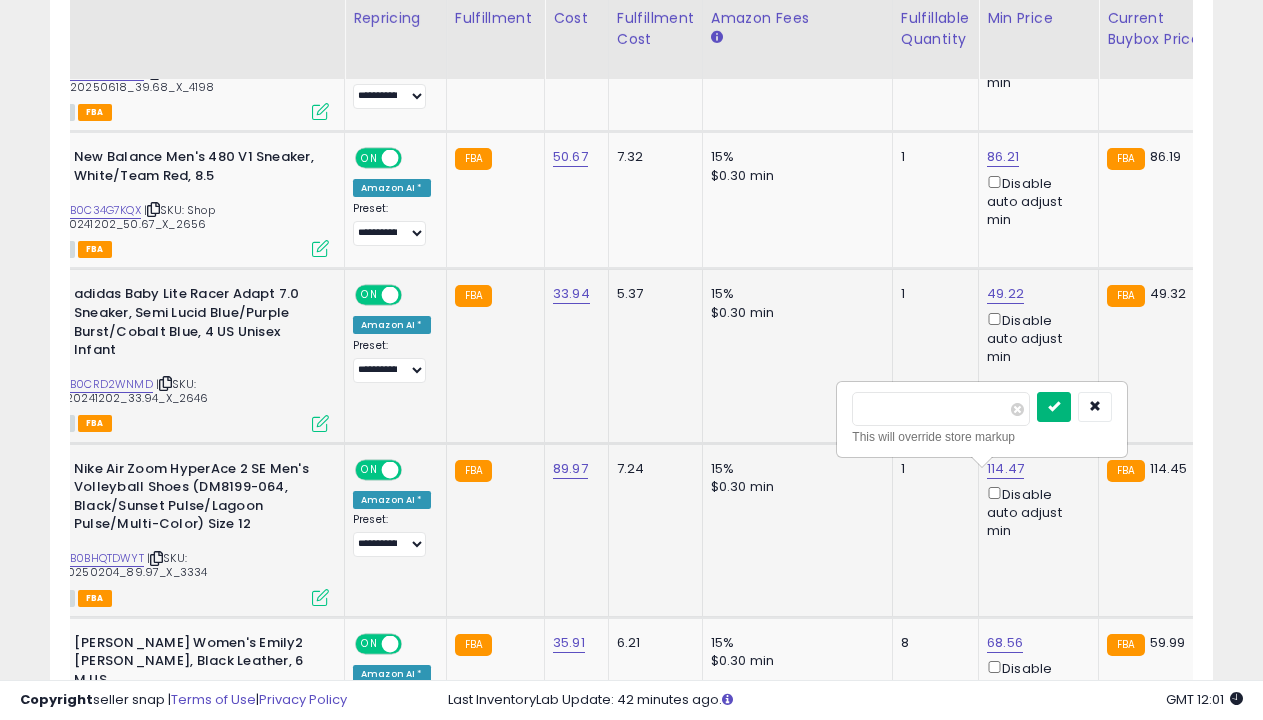 click at bounding box center [1054, 406] 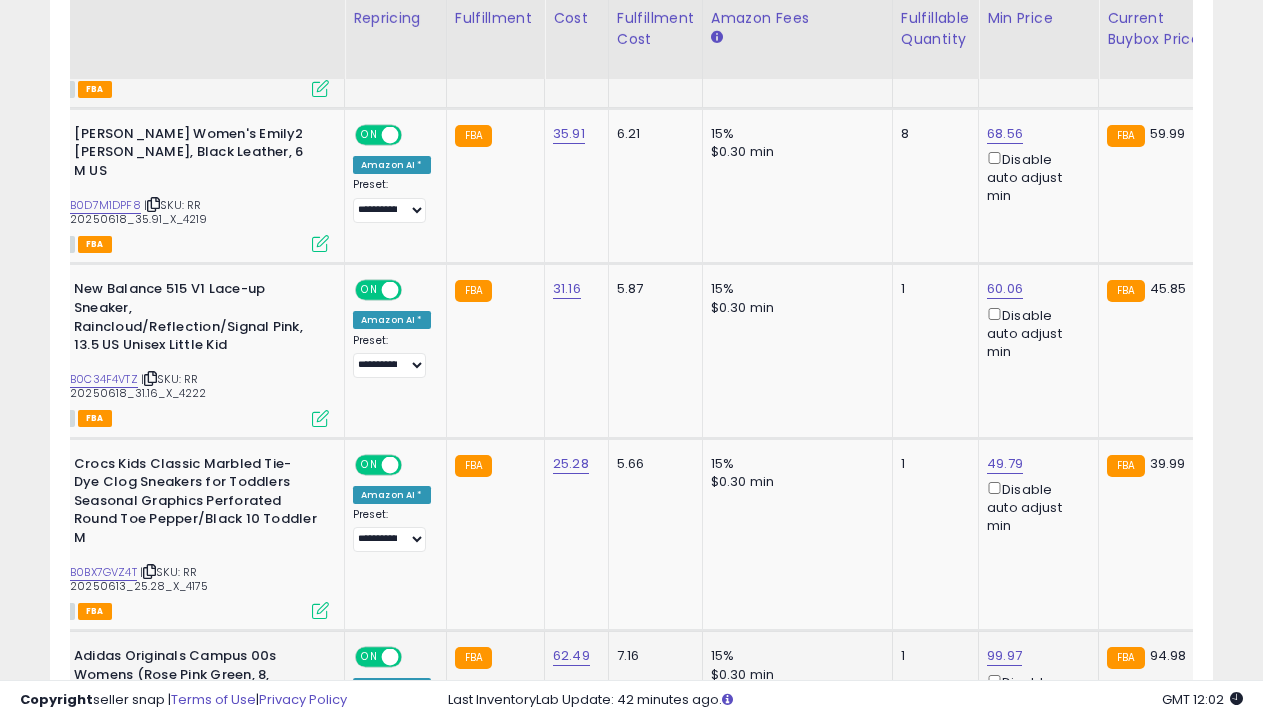 scroll, scrollTop: 1962, scrollLeft: 0, axis: vertical 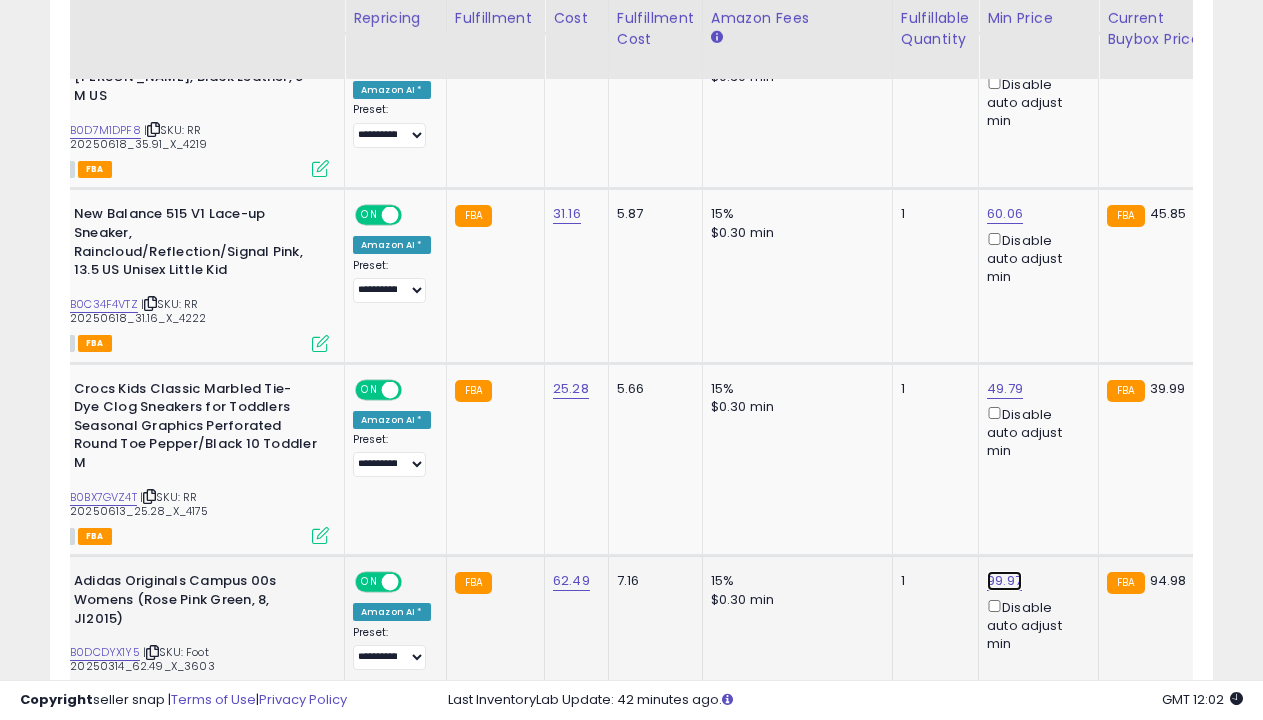 click on "99.97" at bounding box center (1007, -738) 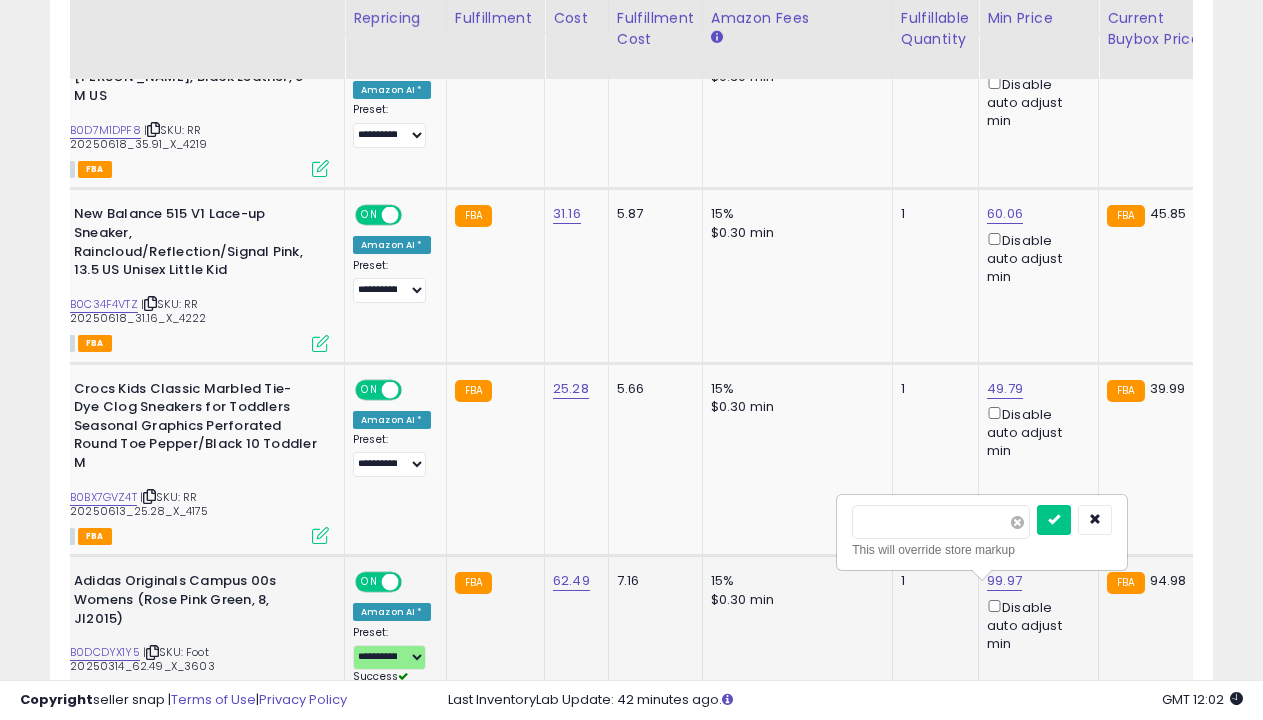 click at bounding box center [1017, 522] 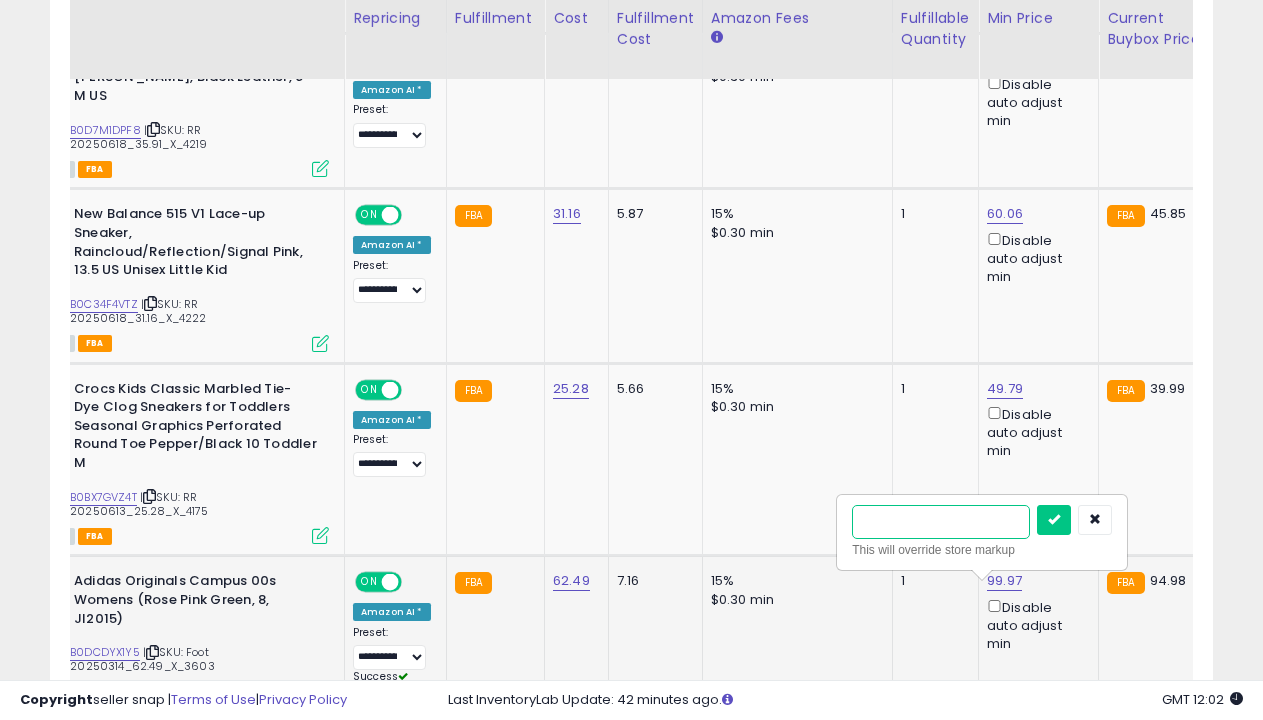 type on "*****" 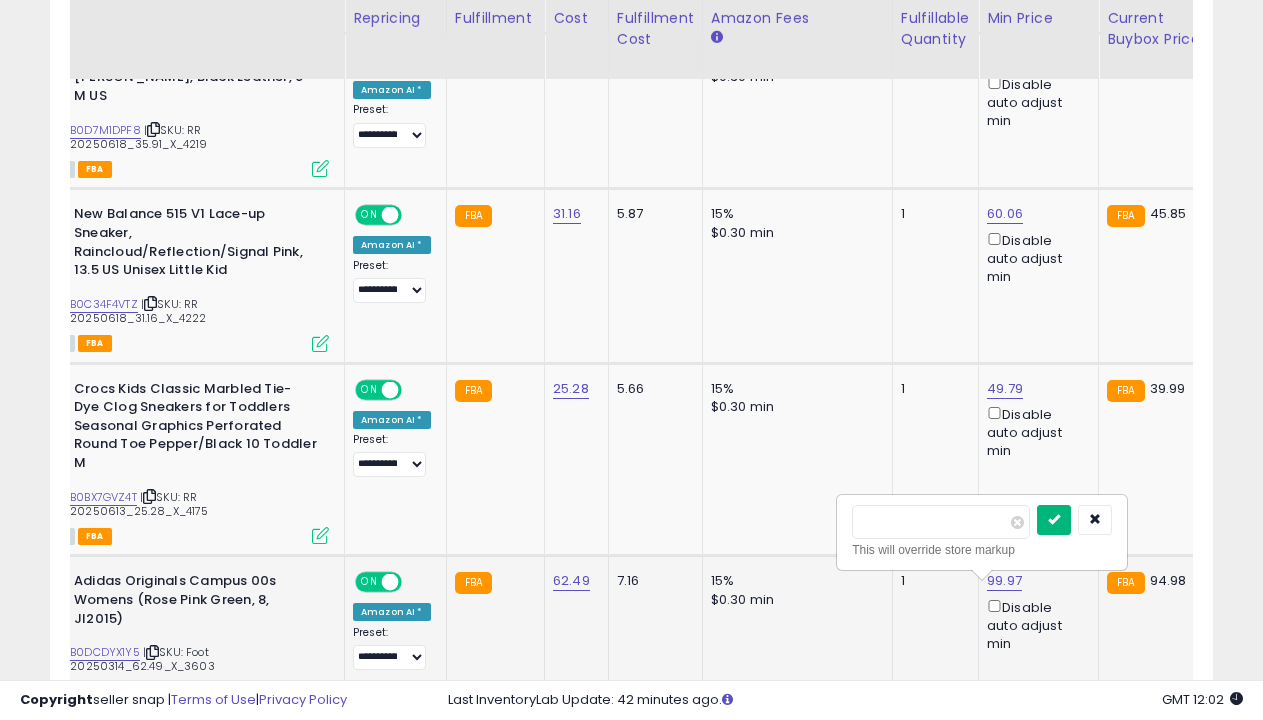 click at bounding box center [1054, 519] 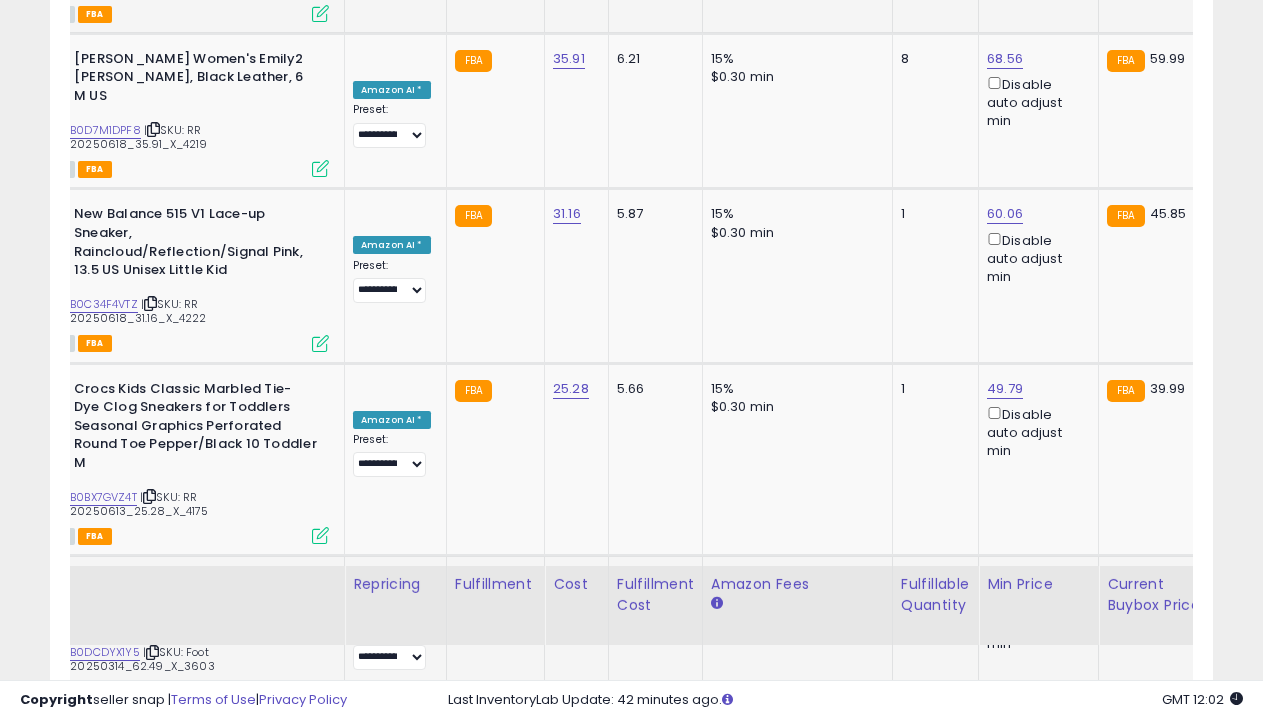 scroll, scrollTop: 2528, scrollLeft: 0, axis: vertical 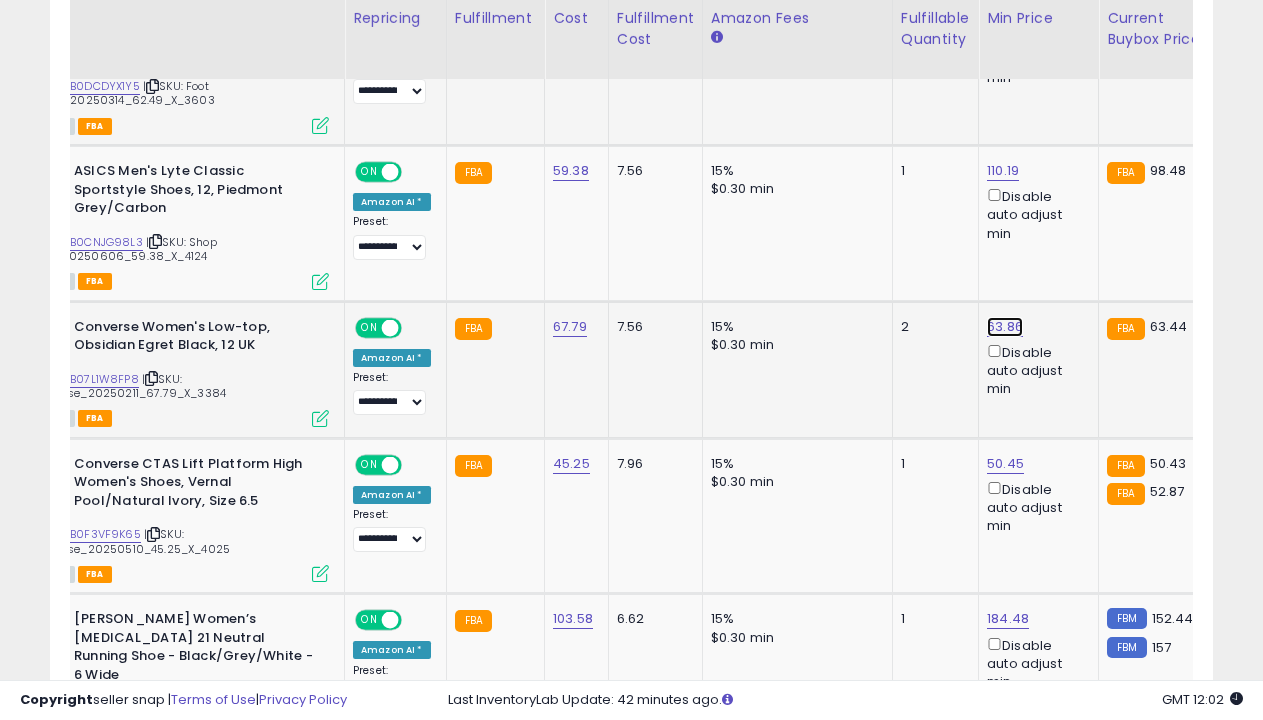 click on "63.86" at bounding box center (1007, -1304) 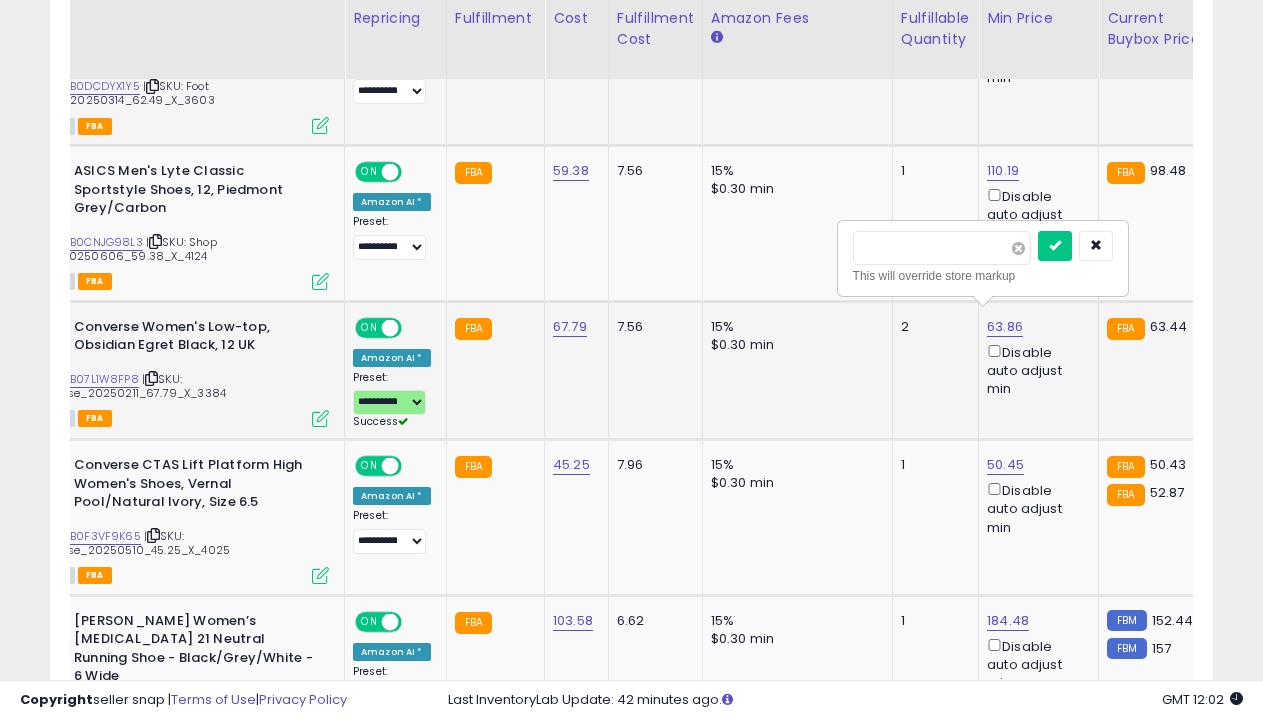 click at bounding box center [1018, 248] 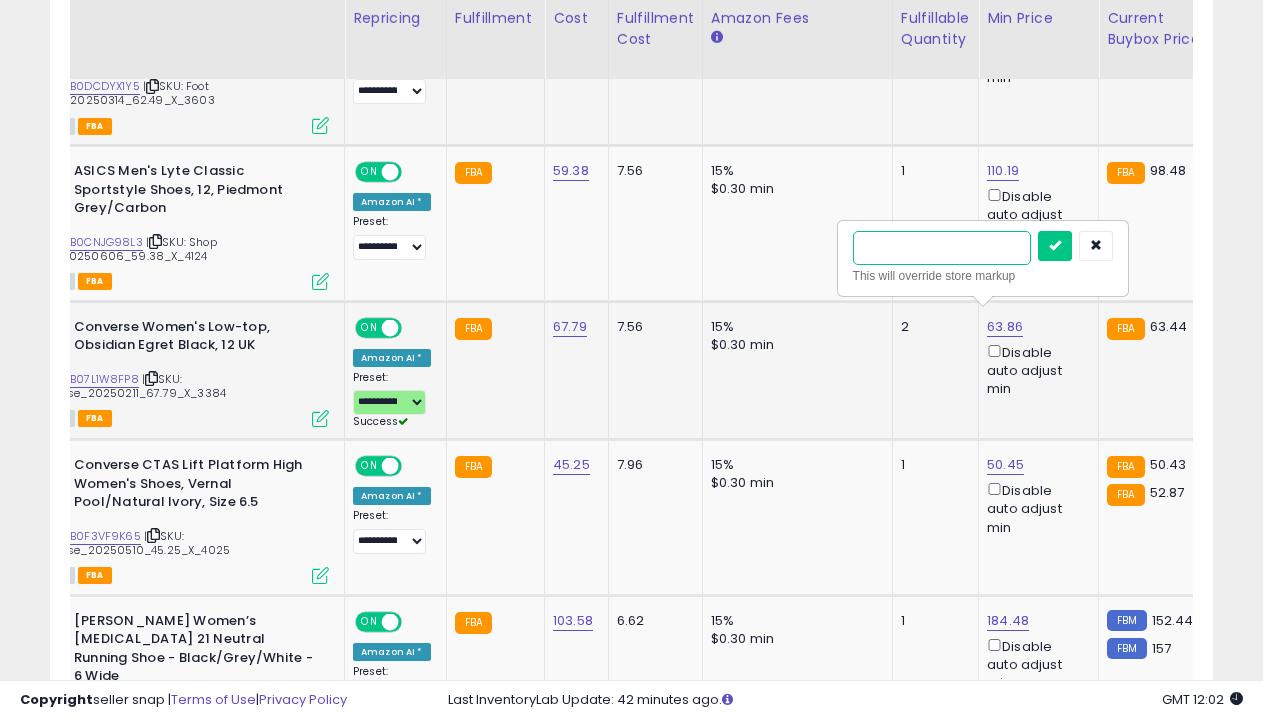 type on "*****" 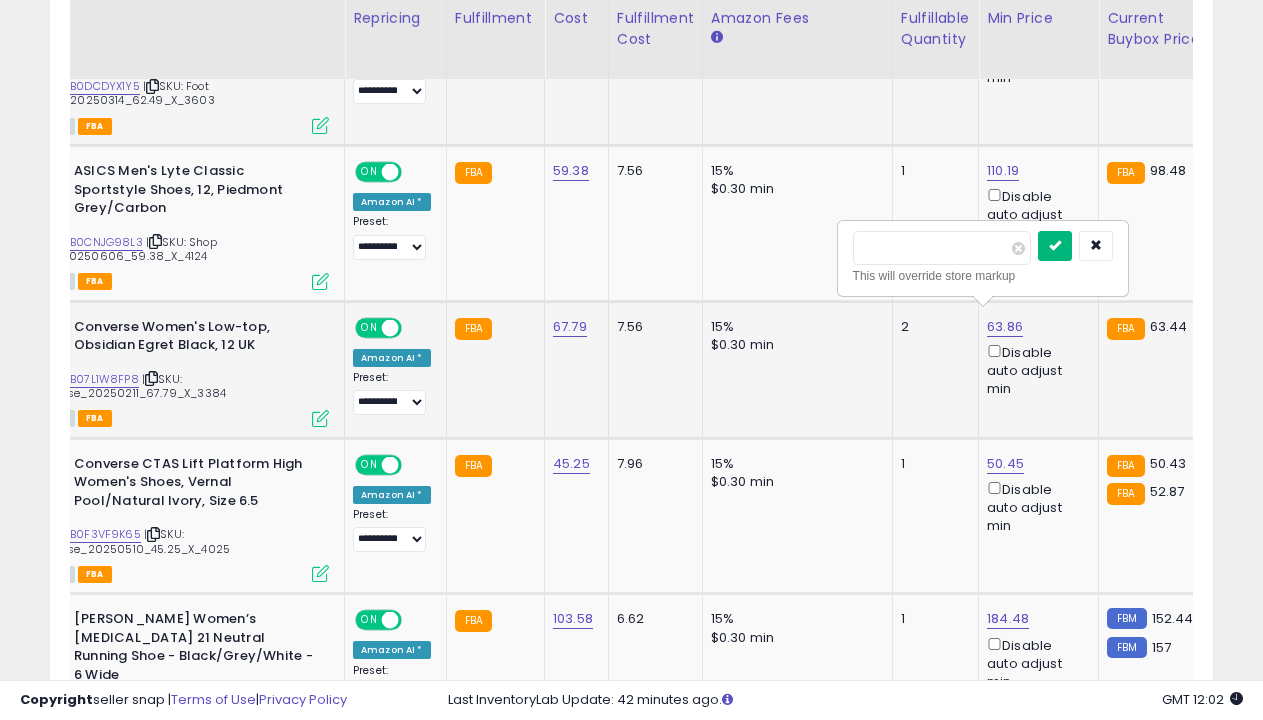click at bounding box center [1055, 245] 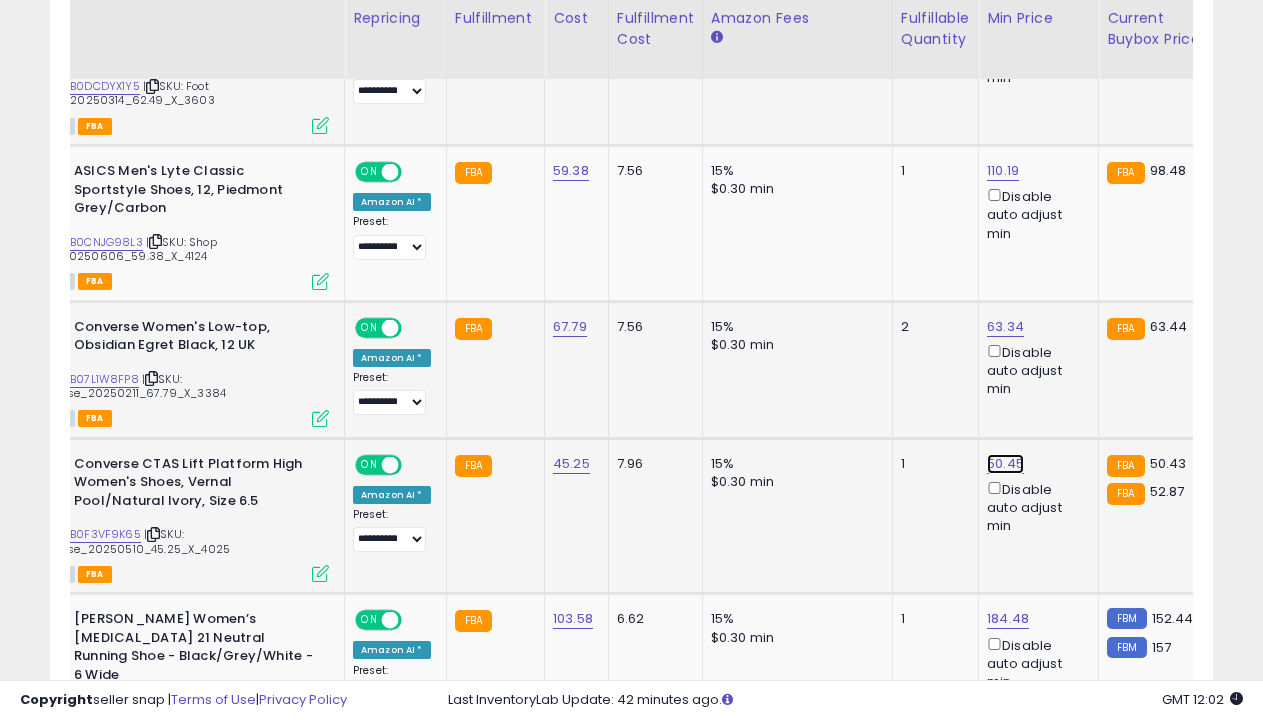 click on "50.45" at bounding box center (1007, -1304) 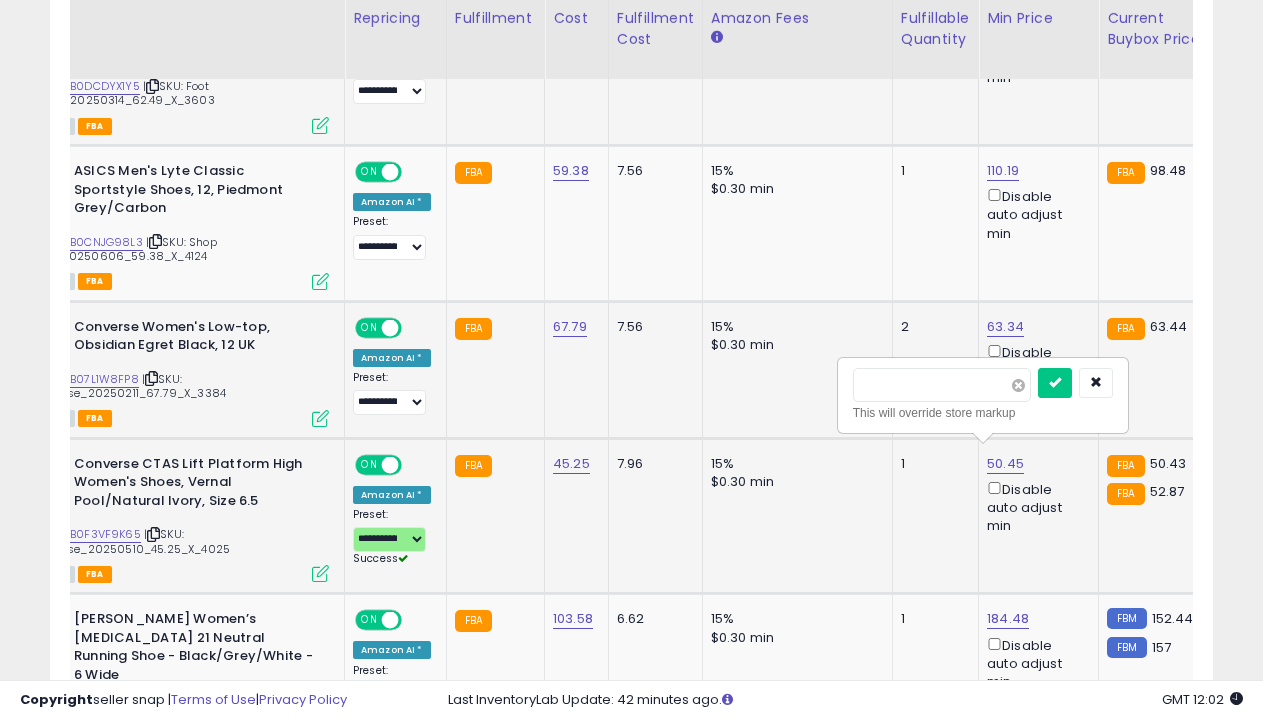 click at bounding box center [1018, 385] 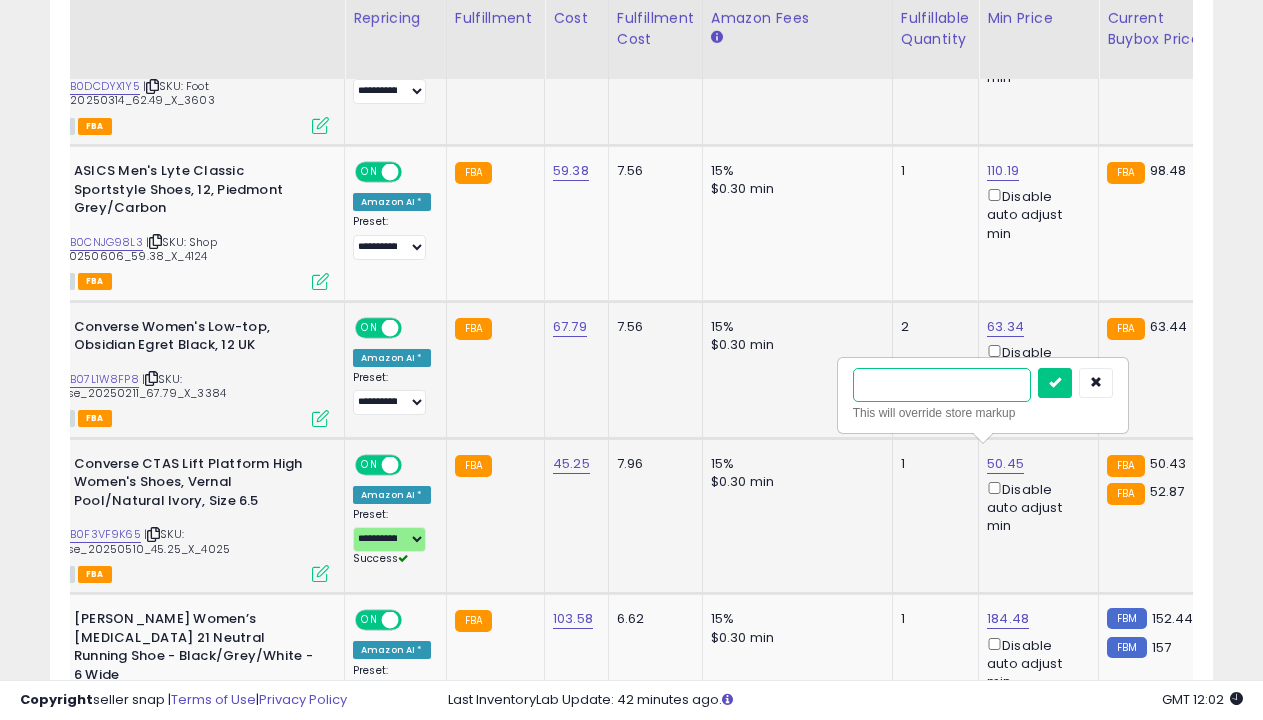 type on "*****" 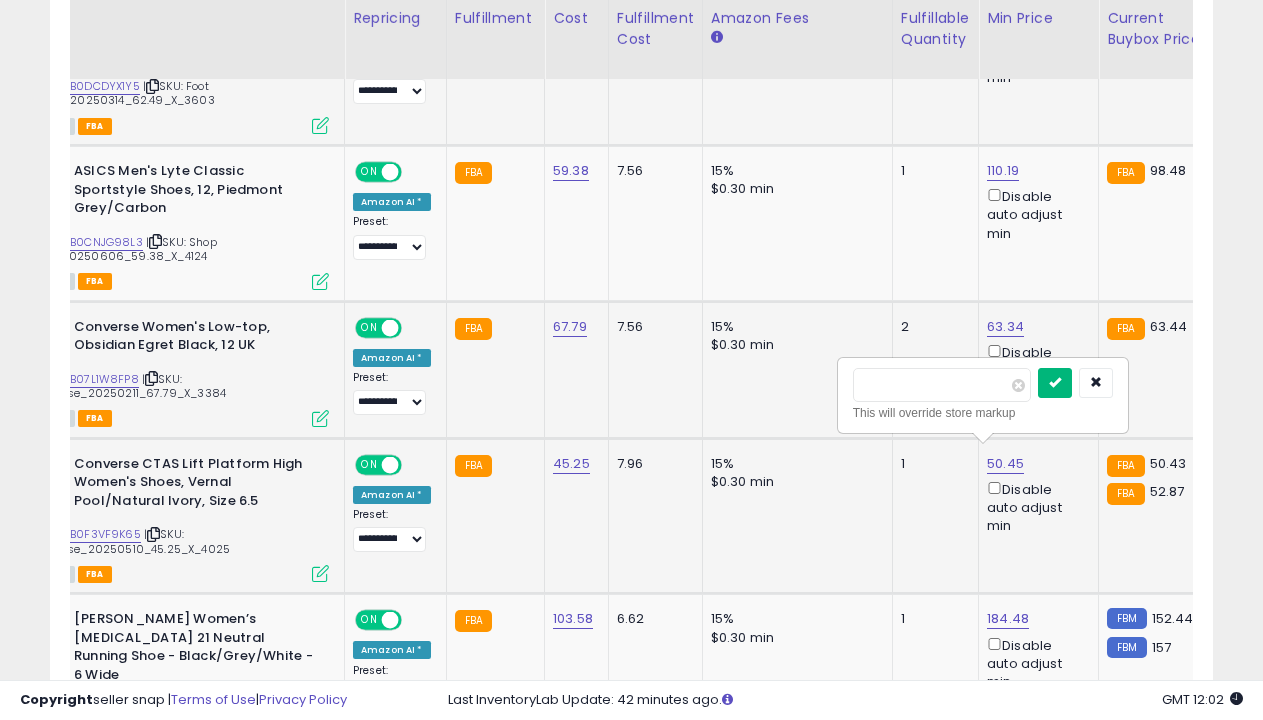click at bounding box center (1055, 382) 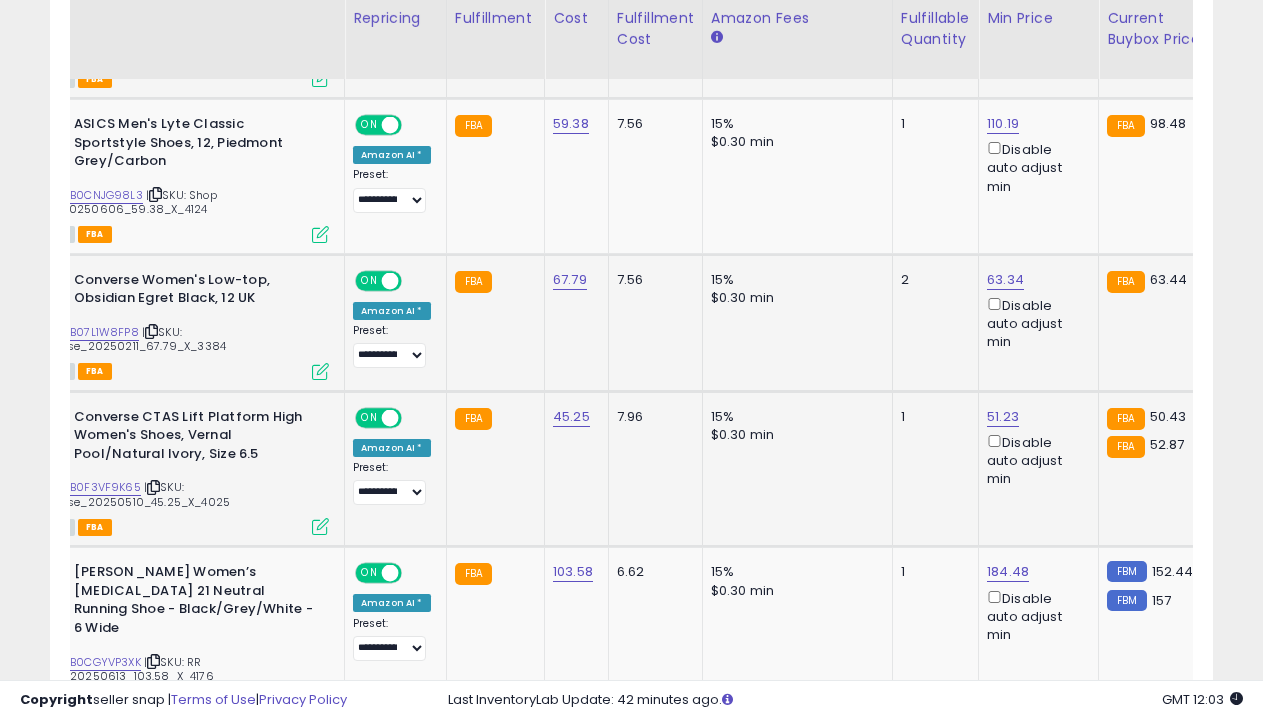 scroll, scrollTop: 3022, scrollLeft: 0, axis: vertical 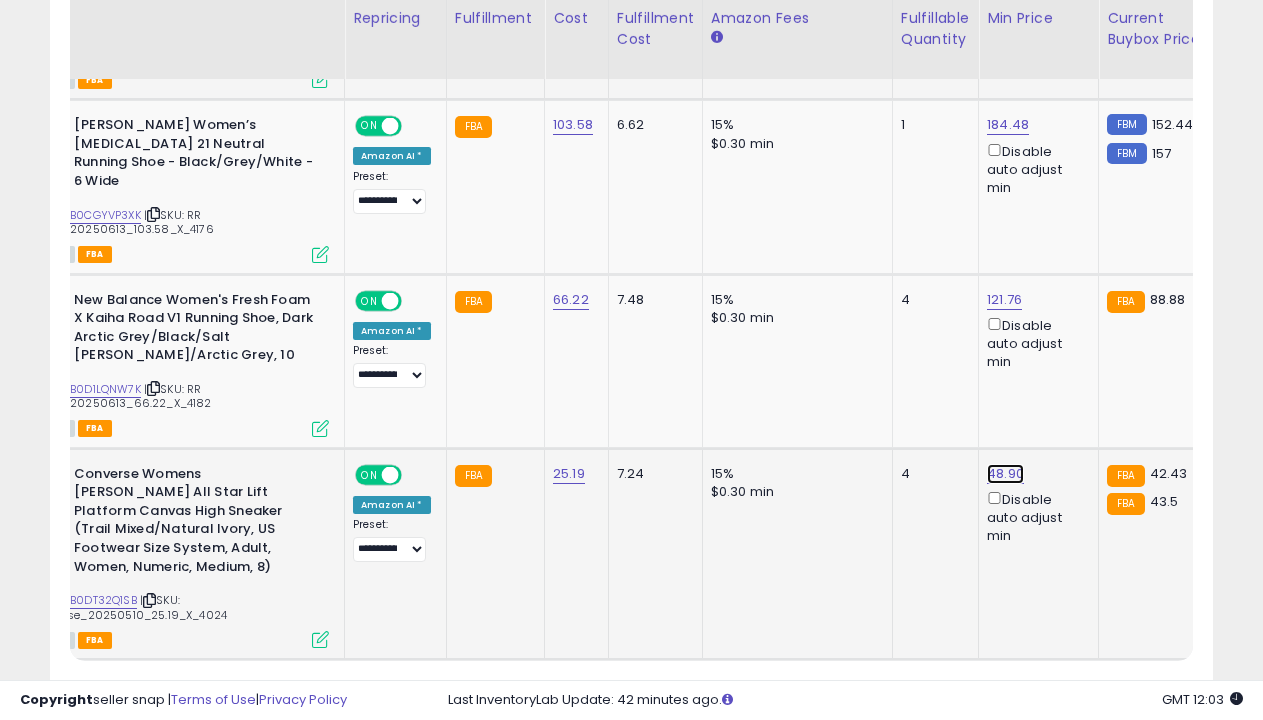 click on "48.90" at bounding box center [1007, -1798] 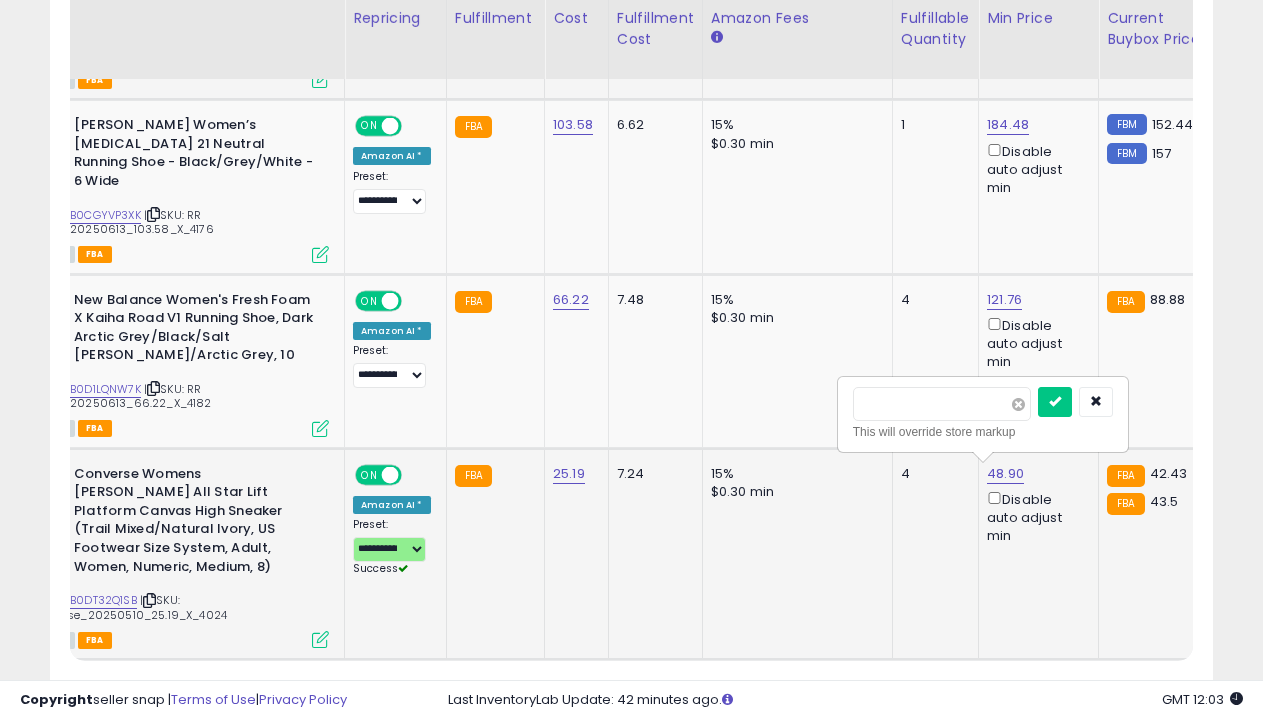click at bounding box center [1018, 404] 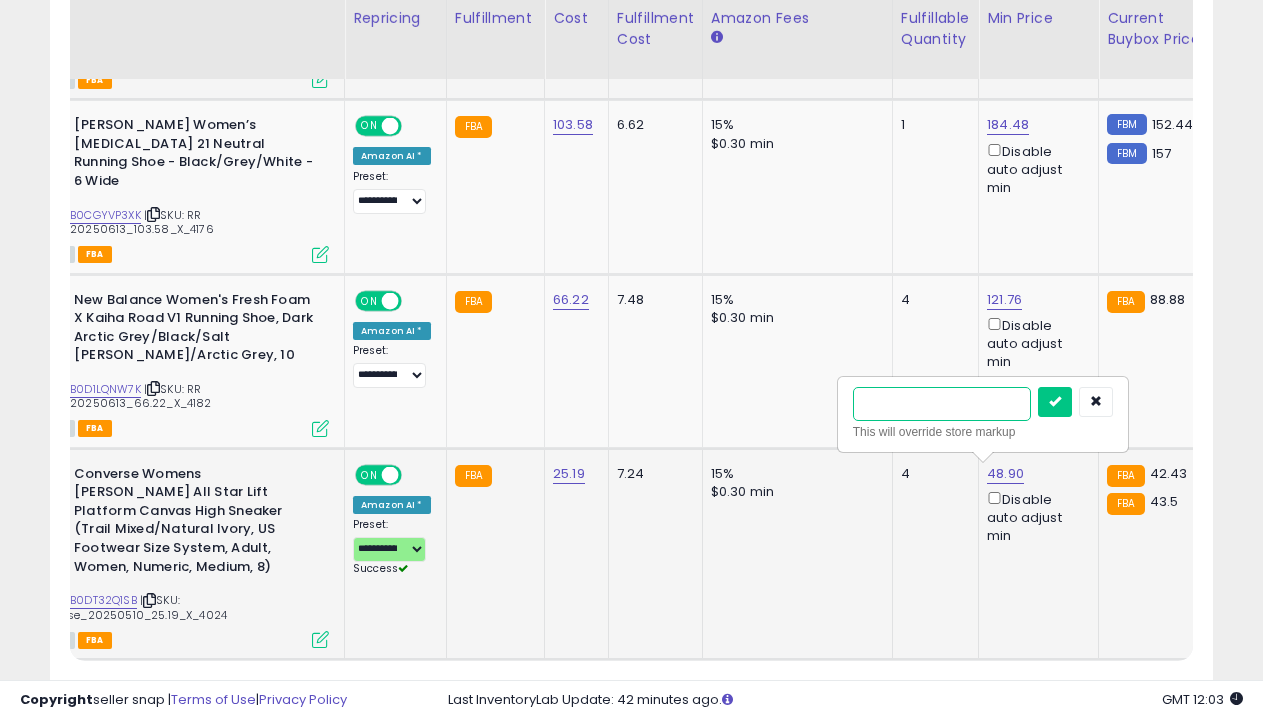 type on "****" 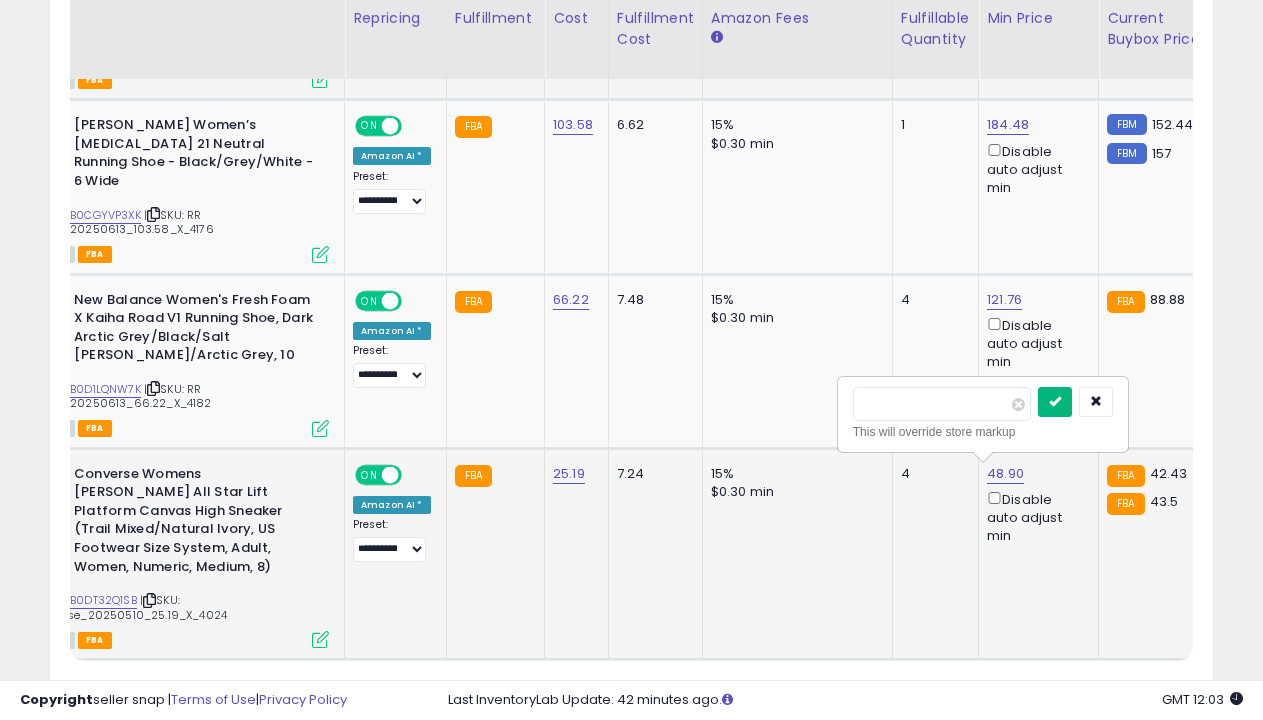 click at bounding box center (1055, 401) 